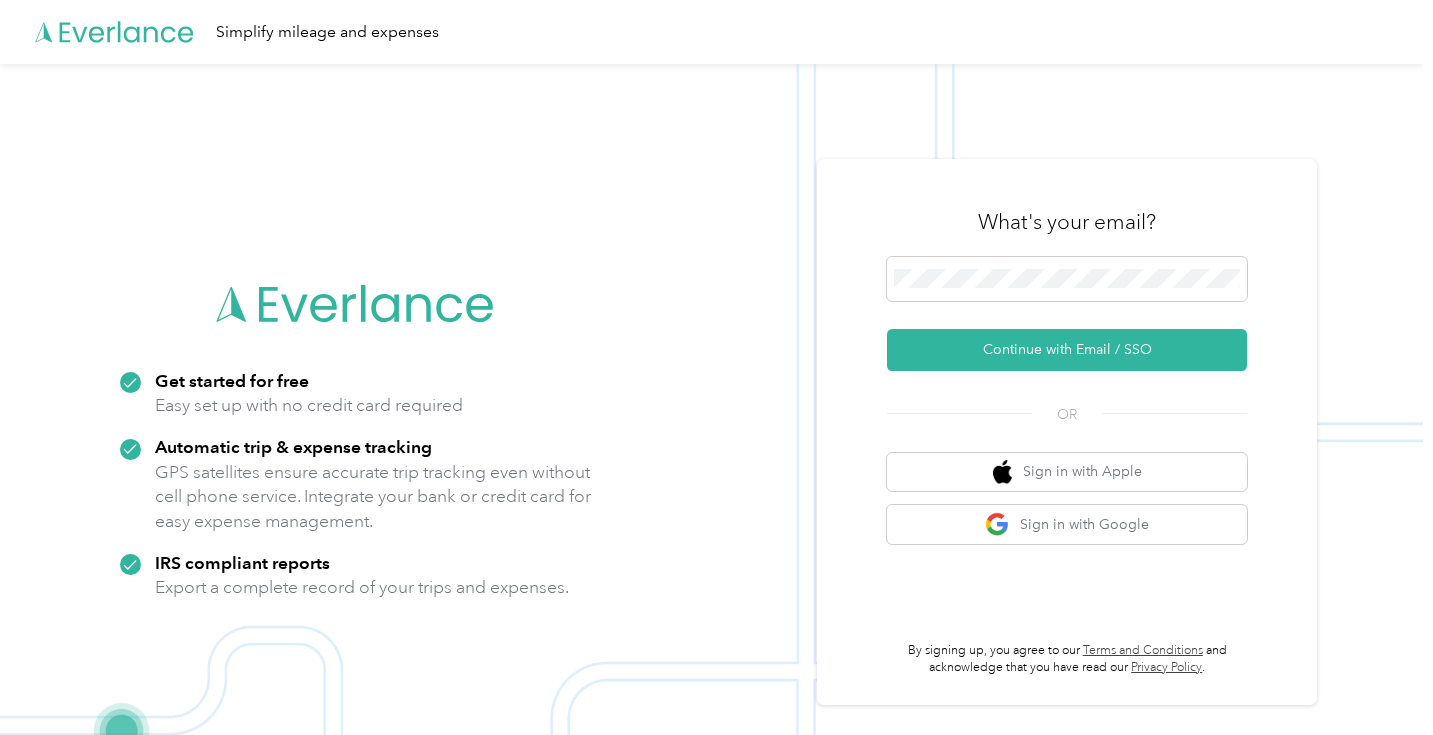 scroll, scrollTop: 0, scrollLeft: 0, axis: both 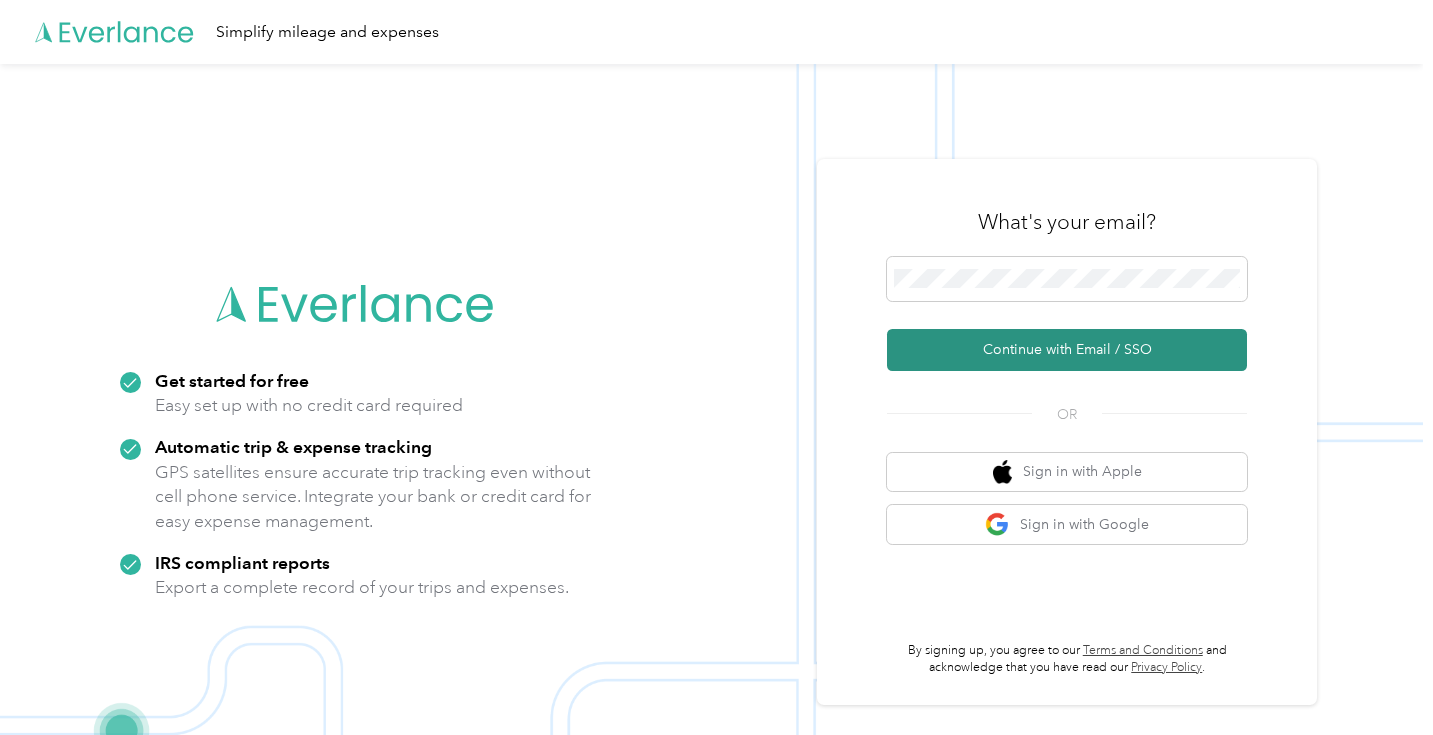 click on "Continue with Email / SSO" at bounding box center [1067, 350] 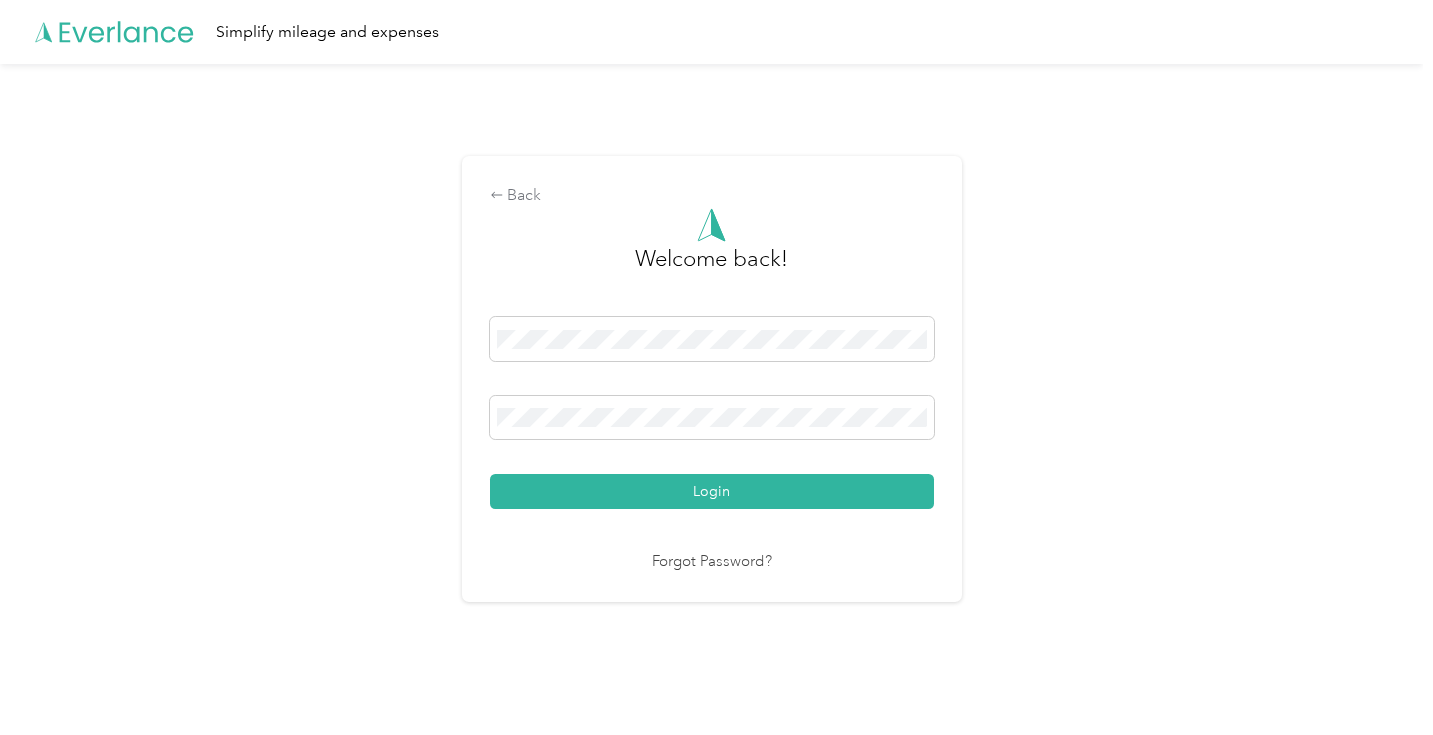 click on "Login" at bounding box center [712, 491] 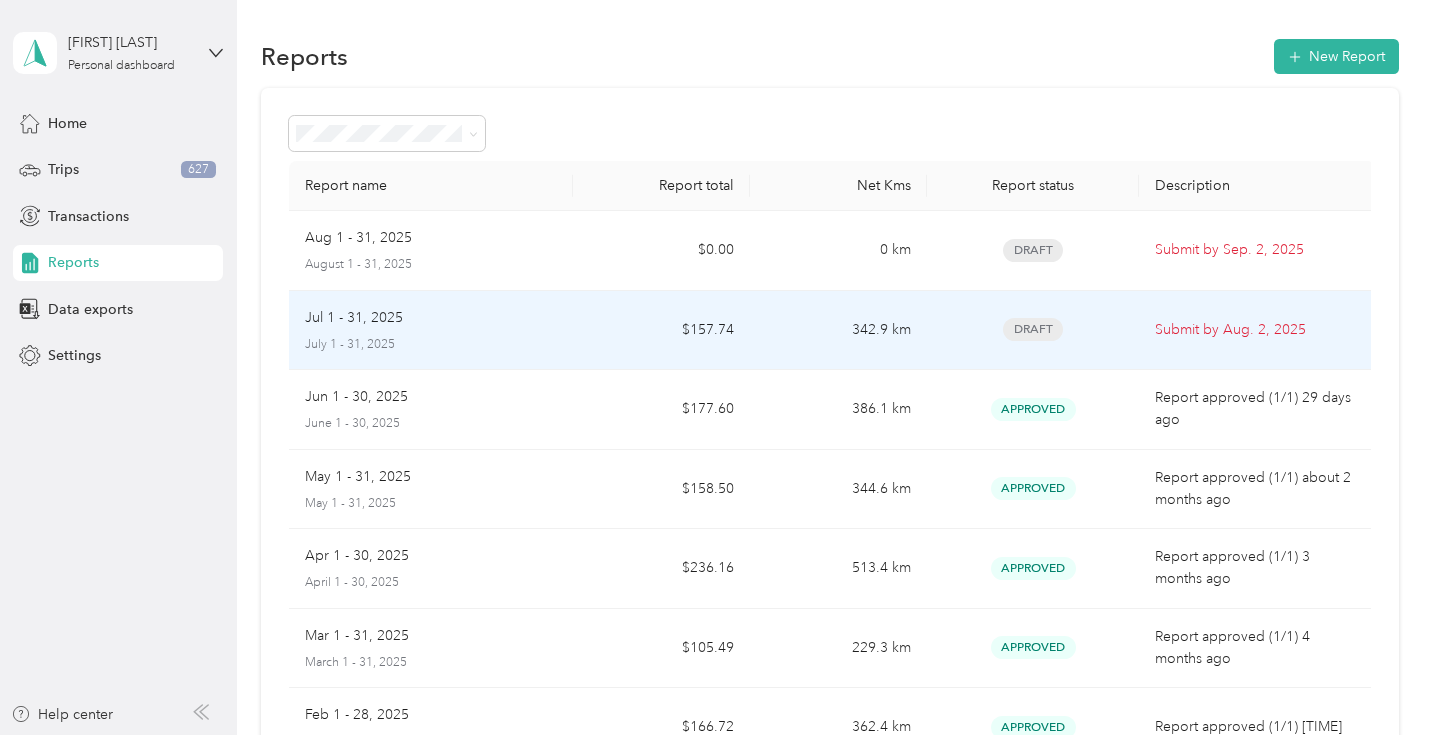 click on "$157.74" at bounding box center (661, 331) 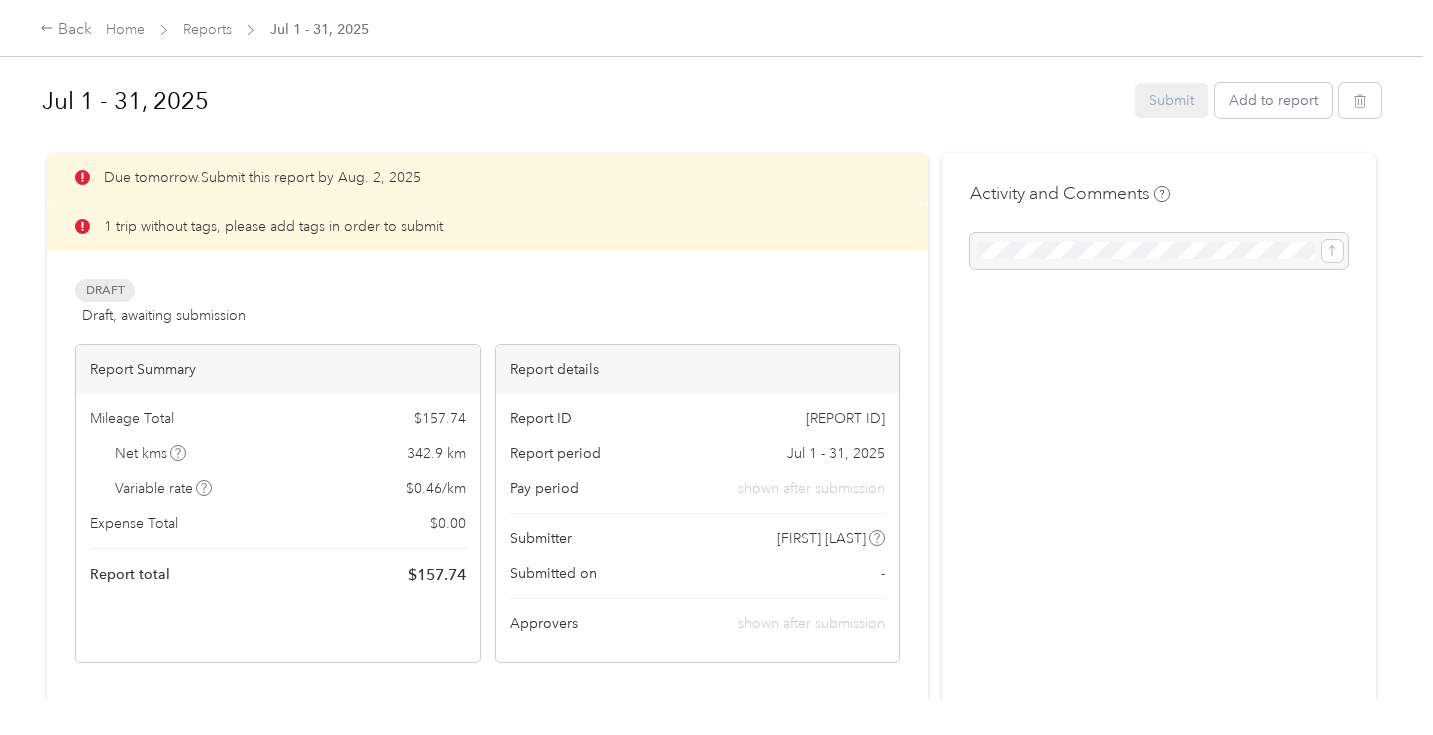 click on "Report Summary Mileage Total $ 157.74 Net kms   342.9   km Variable rate   $ 0.46 / km Expense Total $ 0.00 Report total $ 157.74 Report details Report ID [REPORT ID] Report period Jul 1 - 31, [YEAR] Pay period shown after submission Submitter [FIRST] [LAST] Submitted on - Approvers shown after submission Trips (41) Expense (0) Gross Kms Trip Date Value Location Track Method Purpose Notes Tags                     57.13 [DATE] $26.28 02:45 pm Galleries Rive-Nord, Repentigny, [STATE] 04:11 pm [FIRST] [LAST] Home GPS Acosta Canada 6.92 [DATE] $3.18 12:26 pm [NUMBER] [STREET], North Shore of Montreal, Terrebonne, [STATE] 12:38 pm Galleries Rive-Nord, Repentigny, [STATE] GPS Acosta Canada 45.34 [DATE] $20.85 11:05 am [FIRST] [LAST] Home 11:58 am [NUMBER] [STREET], North Shore of Montreal, Terrebonne, [STATE] GPS Acosta Canada" at bounding box center (711, 2552) 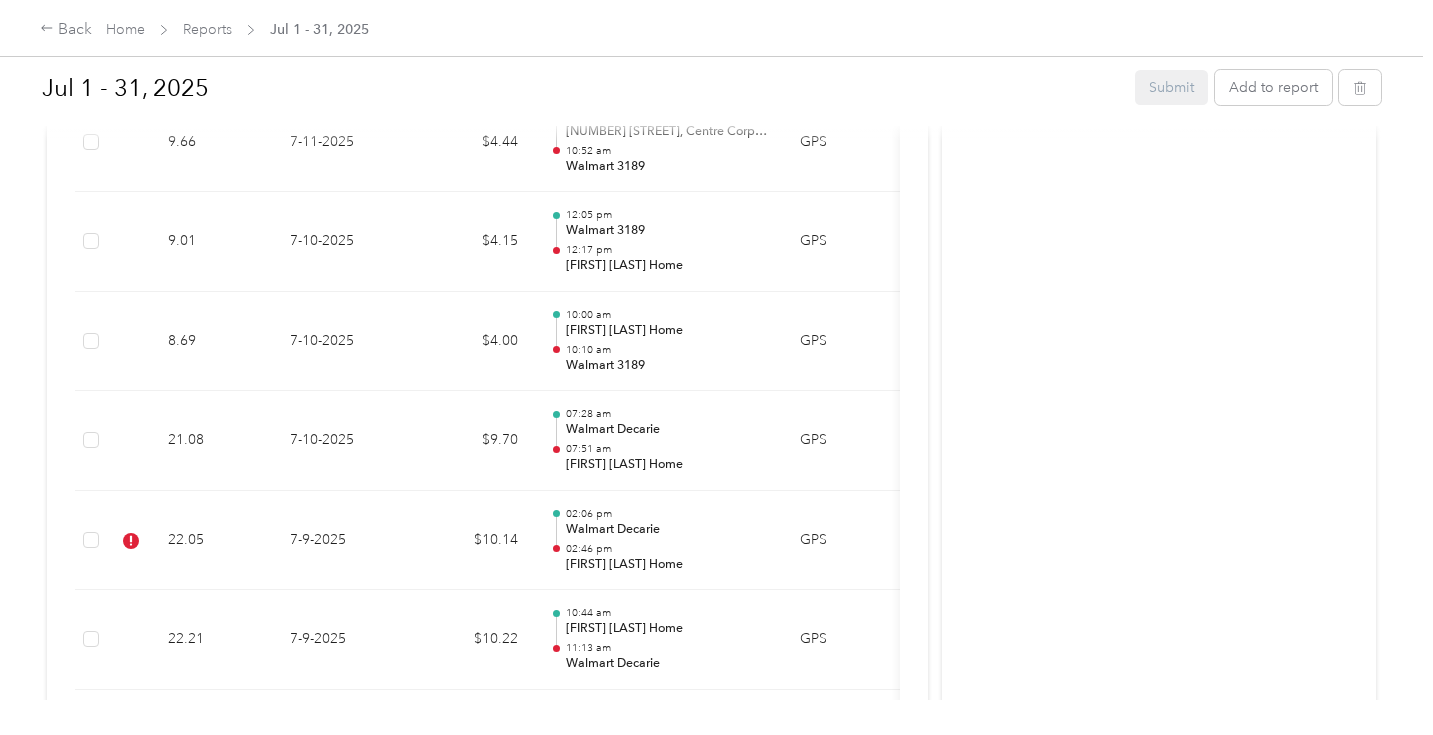 scroll, scrollTop: 2895, scrollLeft: 0, axis: vertical 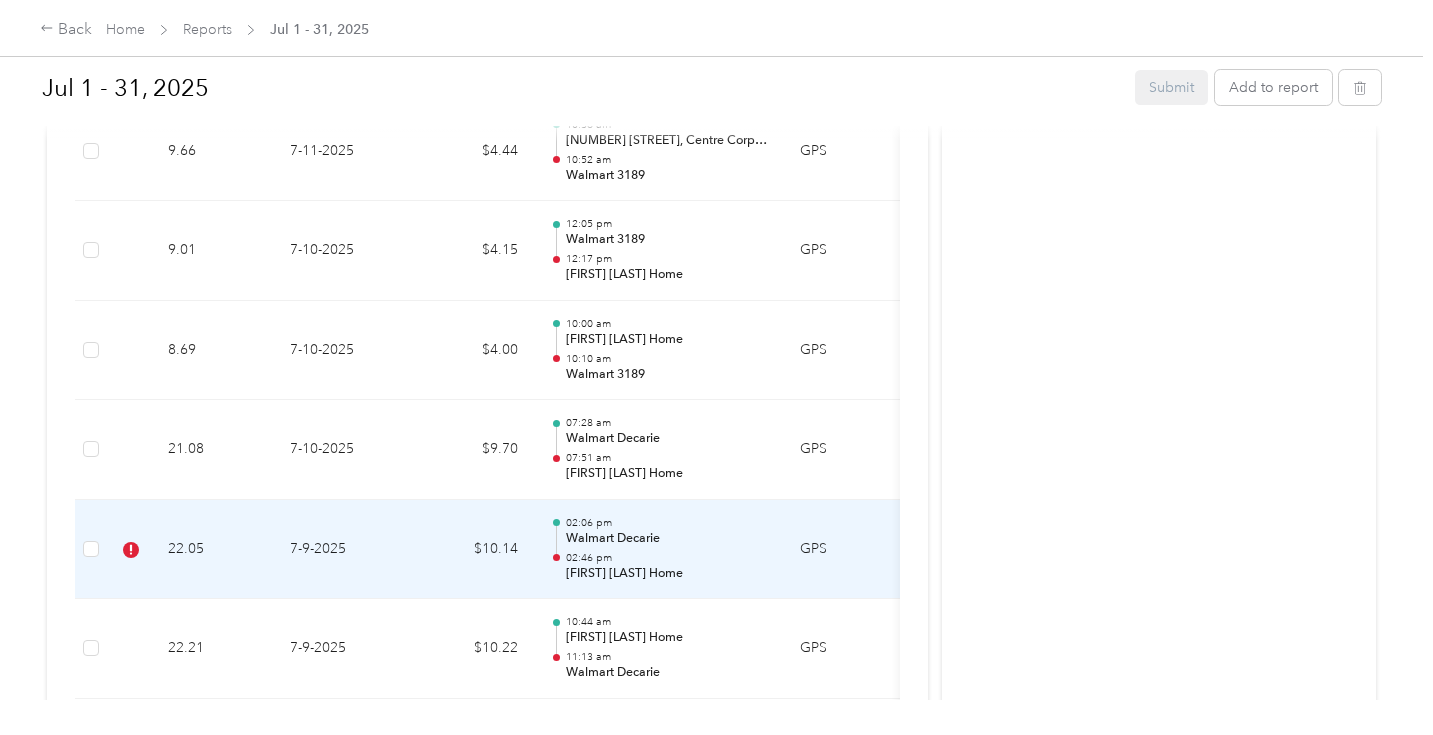 click on "7-9-2025" at bounding box center (344, 550) 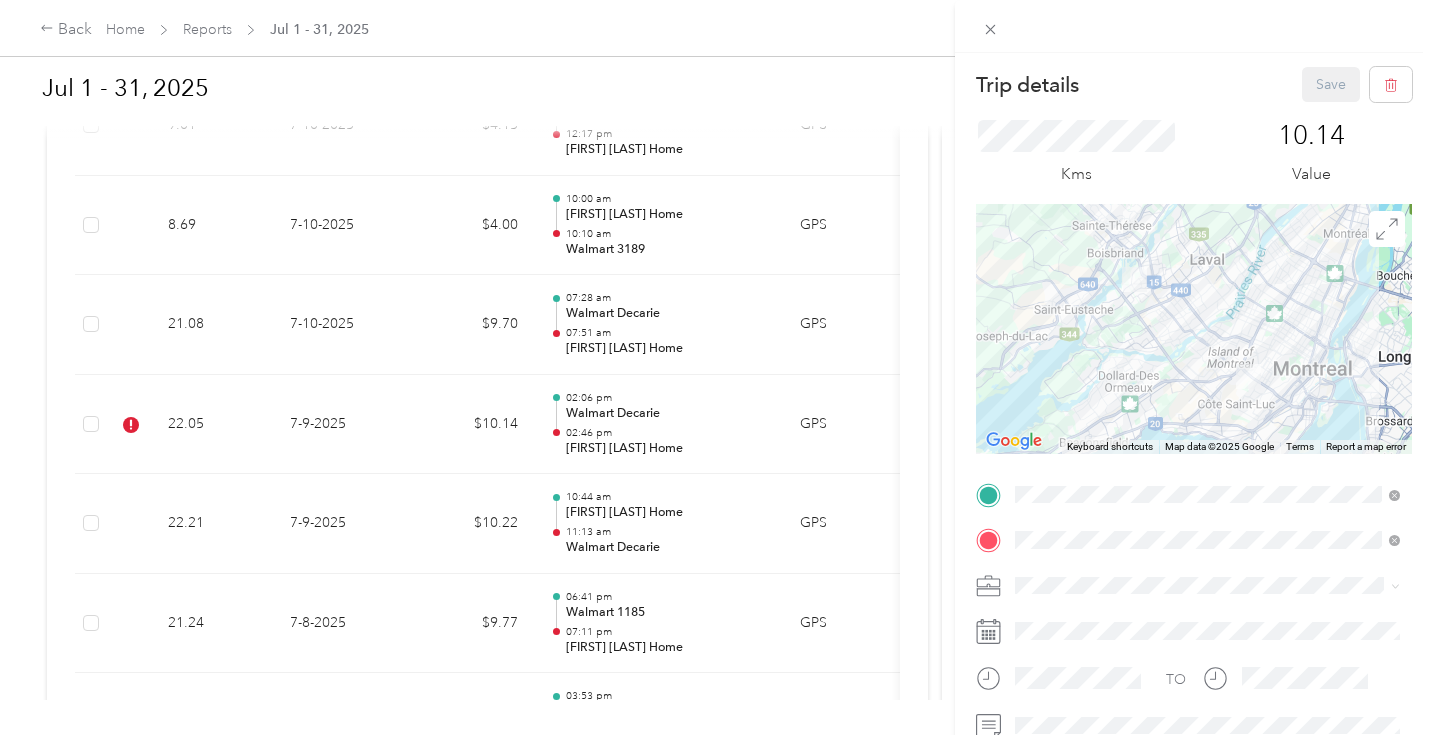 scroll, scrollTop: 3041, scrollLeft: 0, axis: vertical 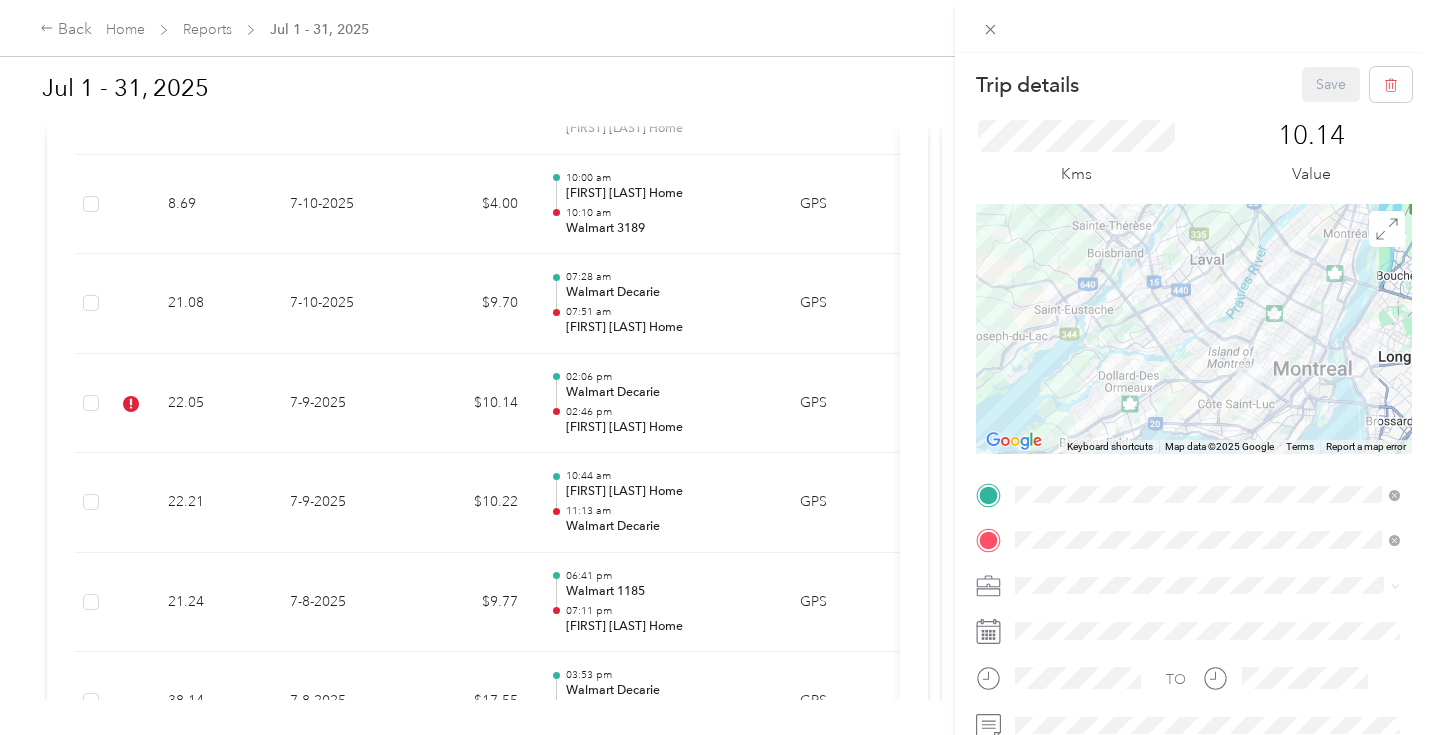 click on "TO Add photo" at bounding box center (1194, 720) 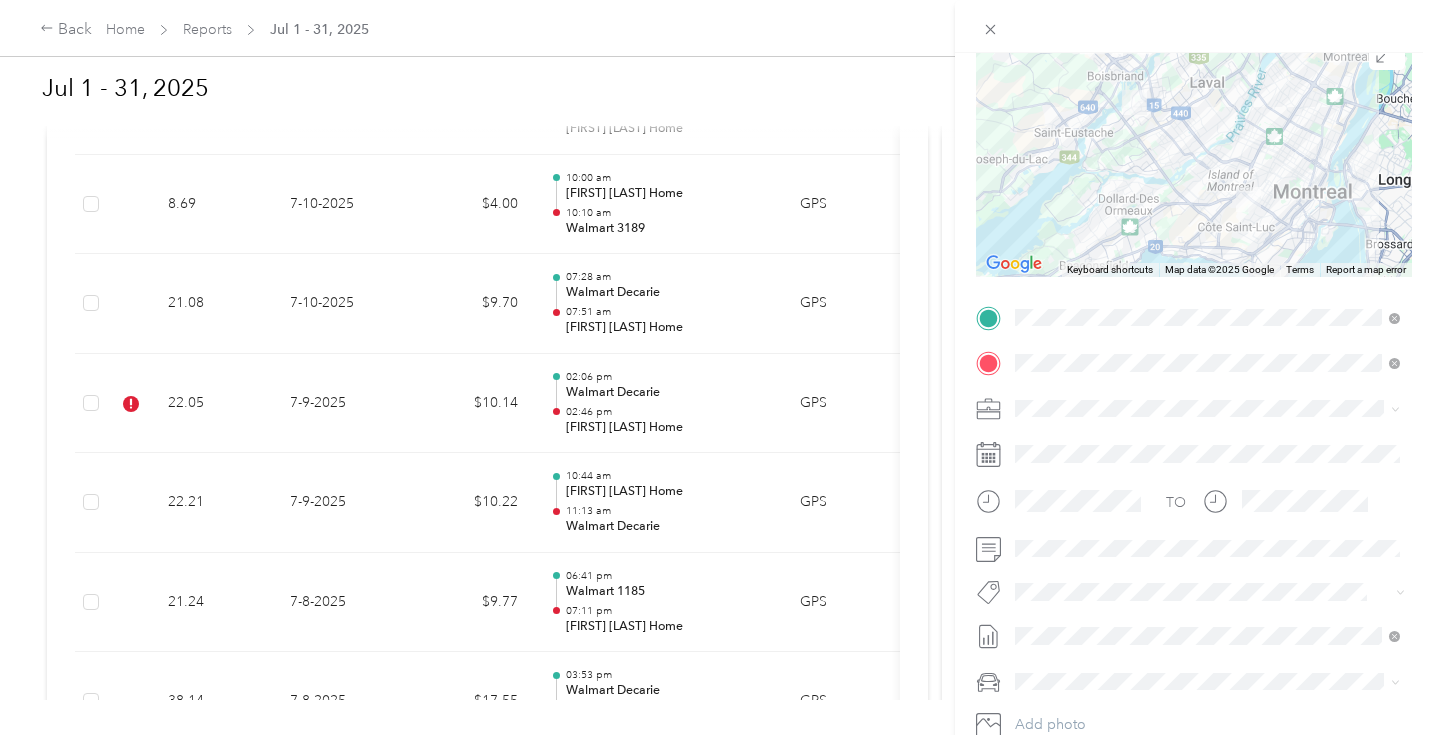 scroll, scrollTop: 179, scrollLeft: 0, axis: vertical 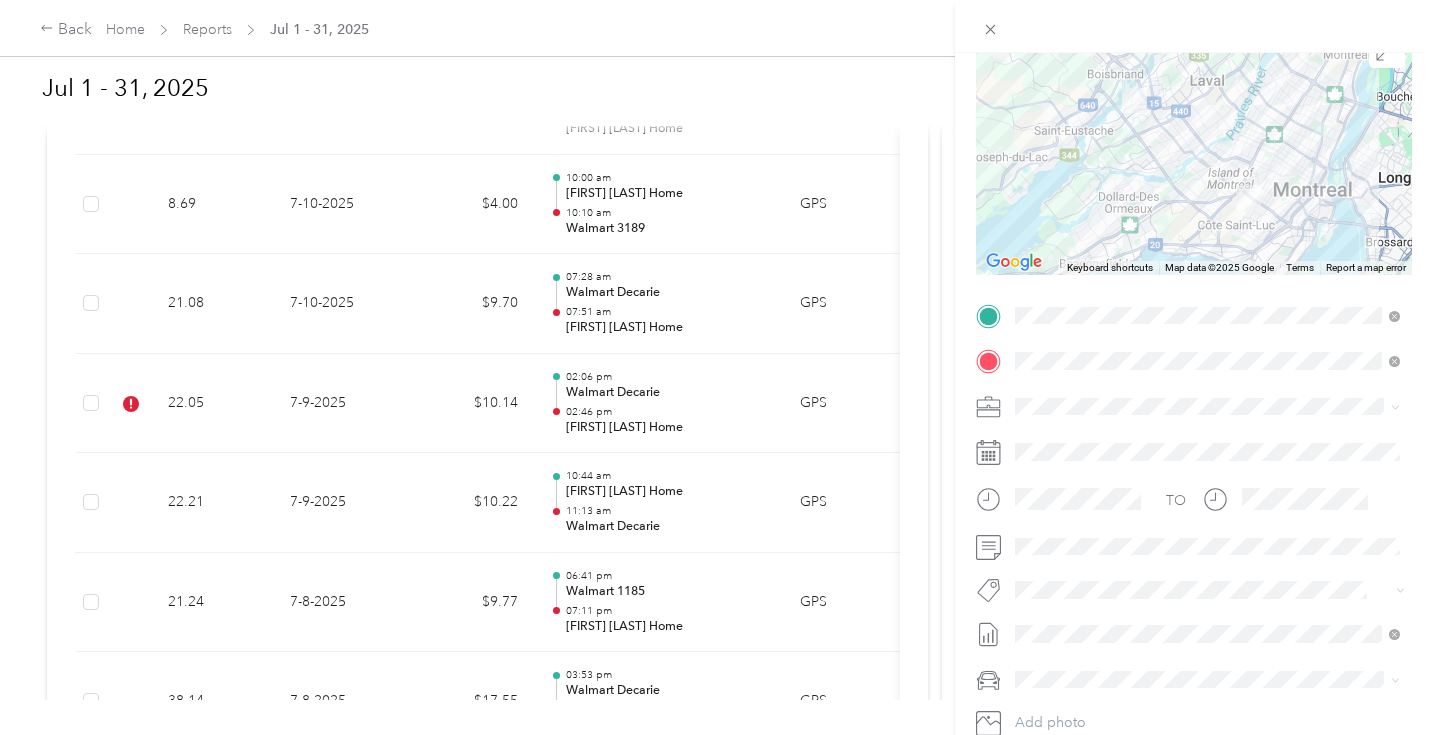 click on "P&g Continuity" at bounding box center (1078, 664) 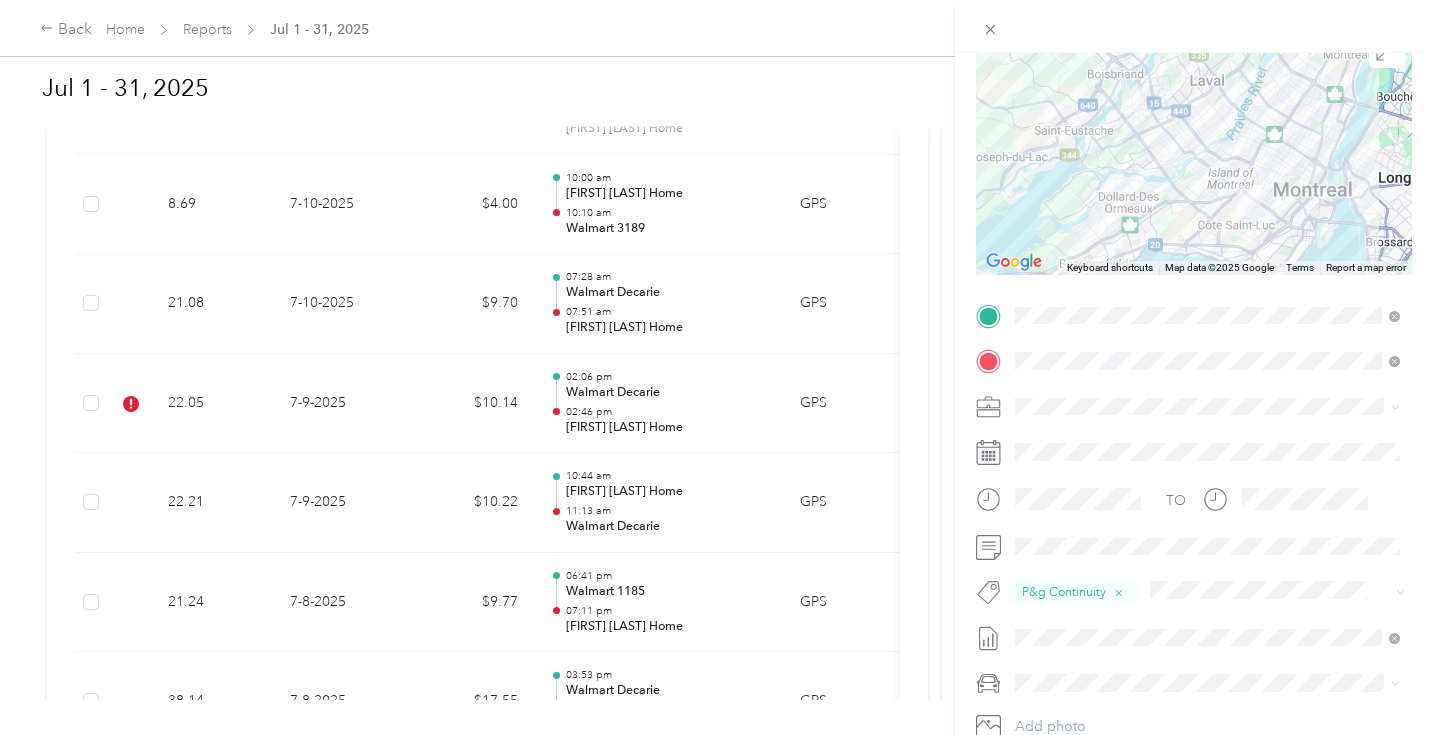click on "Trip details Save This trip cannot be edited because it is either under review, approved, or paid. Contact your Team Manager to edit it. Kms 10.14 Value  ← Move left → Move right ↑ Move up ↓ Move down + Zoom in - Zoom out Home Jump left by 75% End Jump right by 75% Page Up Jump up by 75% Page Down Jump down by 75% Keyboard shortcuts Map Data Map data ©2025 Google Map data ©2025 Google 5 km  Click to toggle between metric and imperial units Terms Report a map error TO P&g Continuity Add photo" at bounding box center [1194, 337] 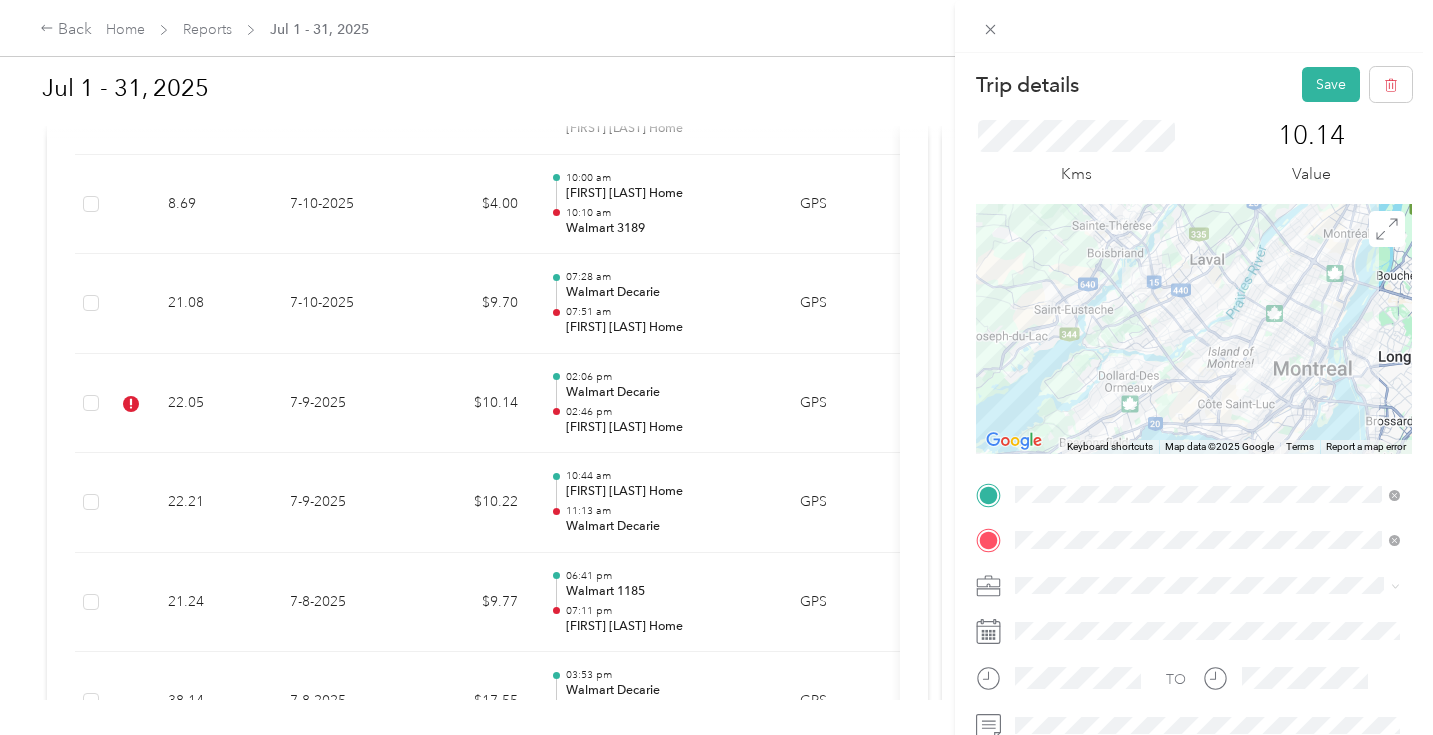 scroll, scrollTop: 0, scrollLeft: 0, axis: both 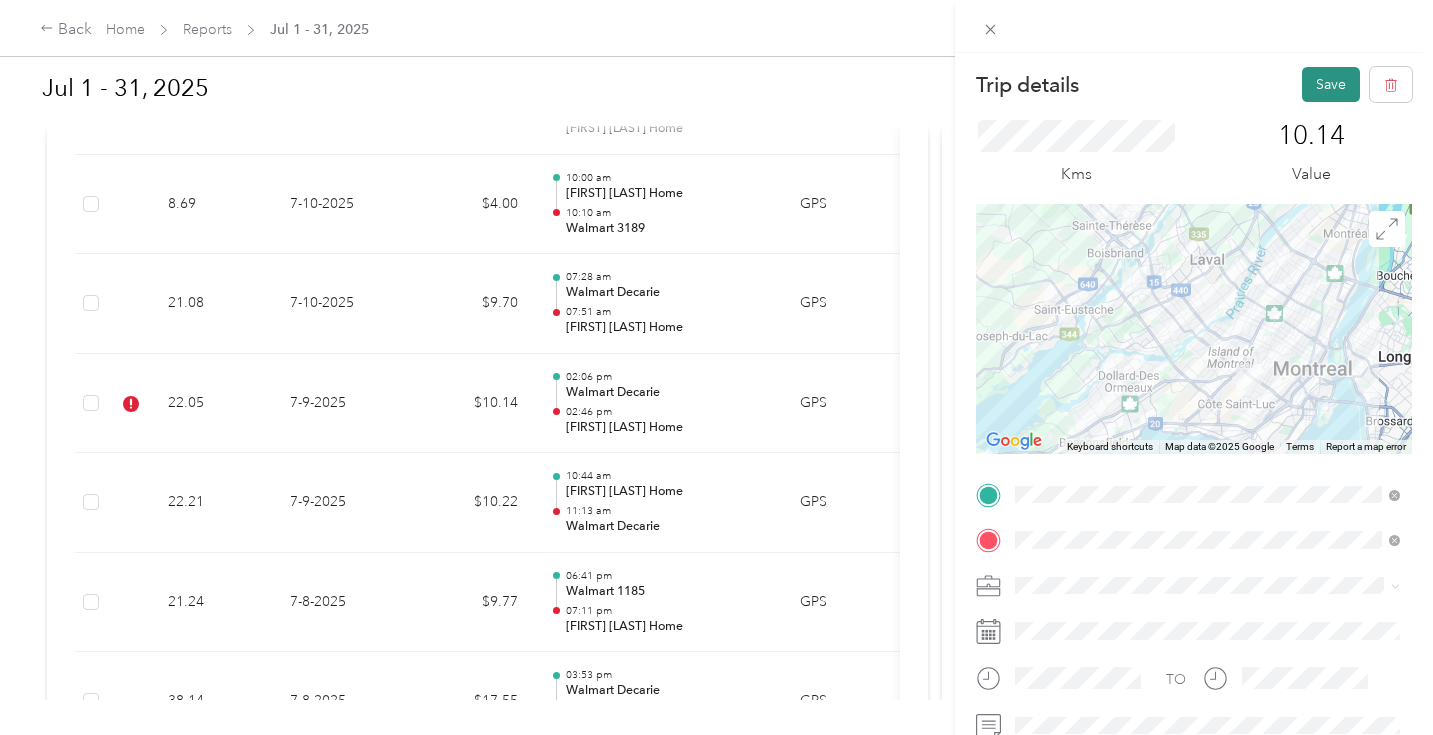 click on "Save" at bounding box center (1331, 84) 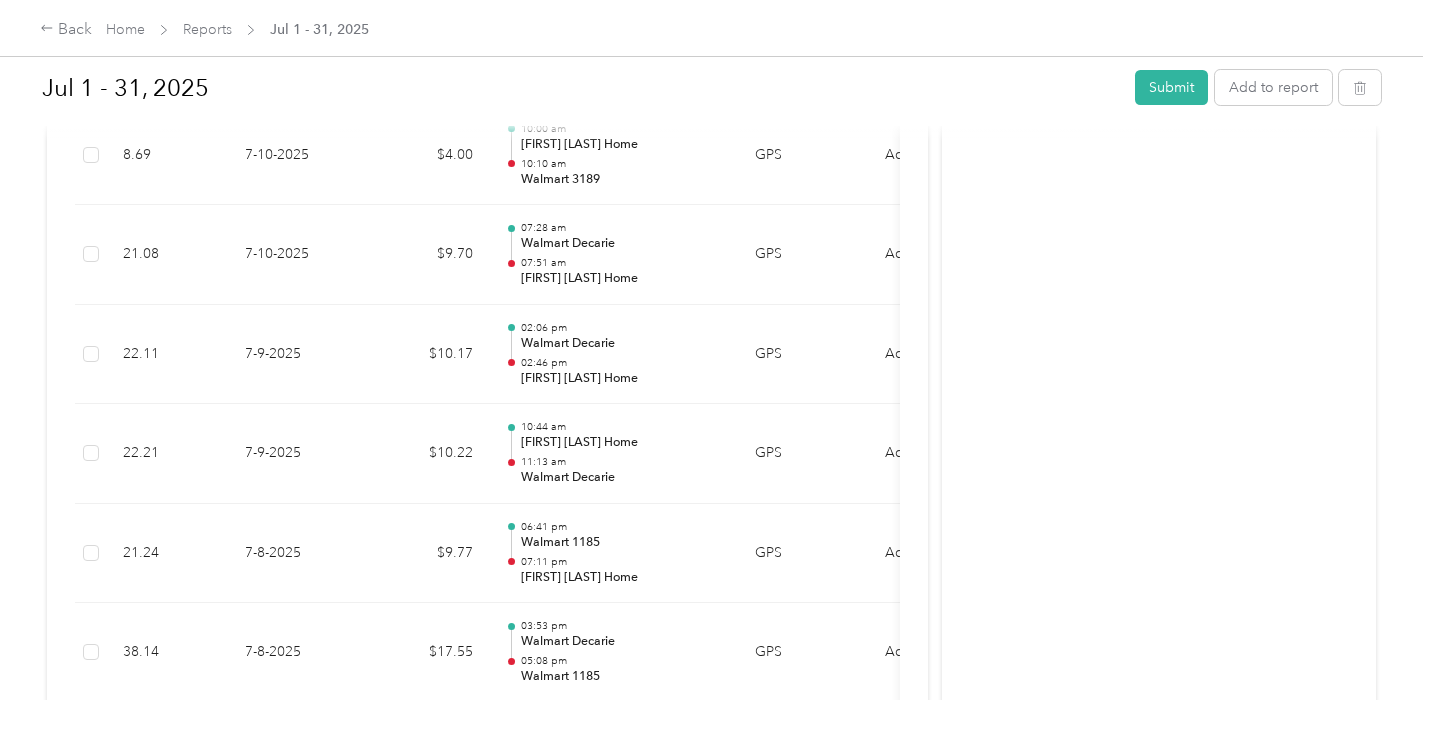 click on "Report Summary Mileage Total $ 157.74 Net kms   342.9   km Variable rate   $ 0.46 / km Expense Total $ 0.00 Report total $ 157.74 Report details Report ID [REPORT ID] Report period Jul 1 - 31, [YEAR] Pay period shown after submission Submitter [FIRST] [LAST] Submitted on - Approvers shown after submission Trips (41) Expense (0) Gross Kms Trip Date Value Location Track Method Purpose Notes Tags                     57.13 [DATE] $26.28 02:45 pm Galleries Rive-Nord, Repentigny, [STATE] 04:11 pm [FIRST] [LAST] Home GPS Acosta Canada 6.92 [DATE] $3.18 12:26 pm [NUMBER] [STREET], North Shore of Montreal, Terrebonne, [STATE] 12:38 pm Galleries Rive-Nord, Repentigny, [STATE] GPS Acosta Canada 45.34 [DATE] $20.85 11:05 am [FIRST] [LAST] Home 11:58 am [NUMBER] [STREET], North Shore of Montreal, Terrebonne, [STATE] GPS Acosta Canada 21.08 [DATE] $9.70 01:55 pm Walmart Decarie  02:19 pm GPS" at bounding box center [711, -513] 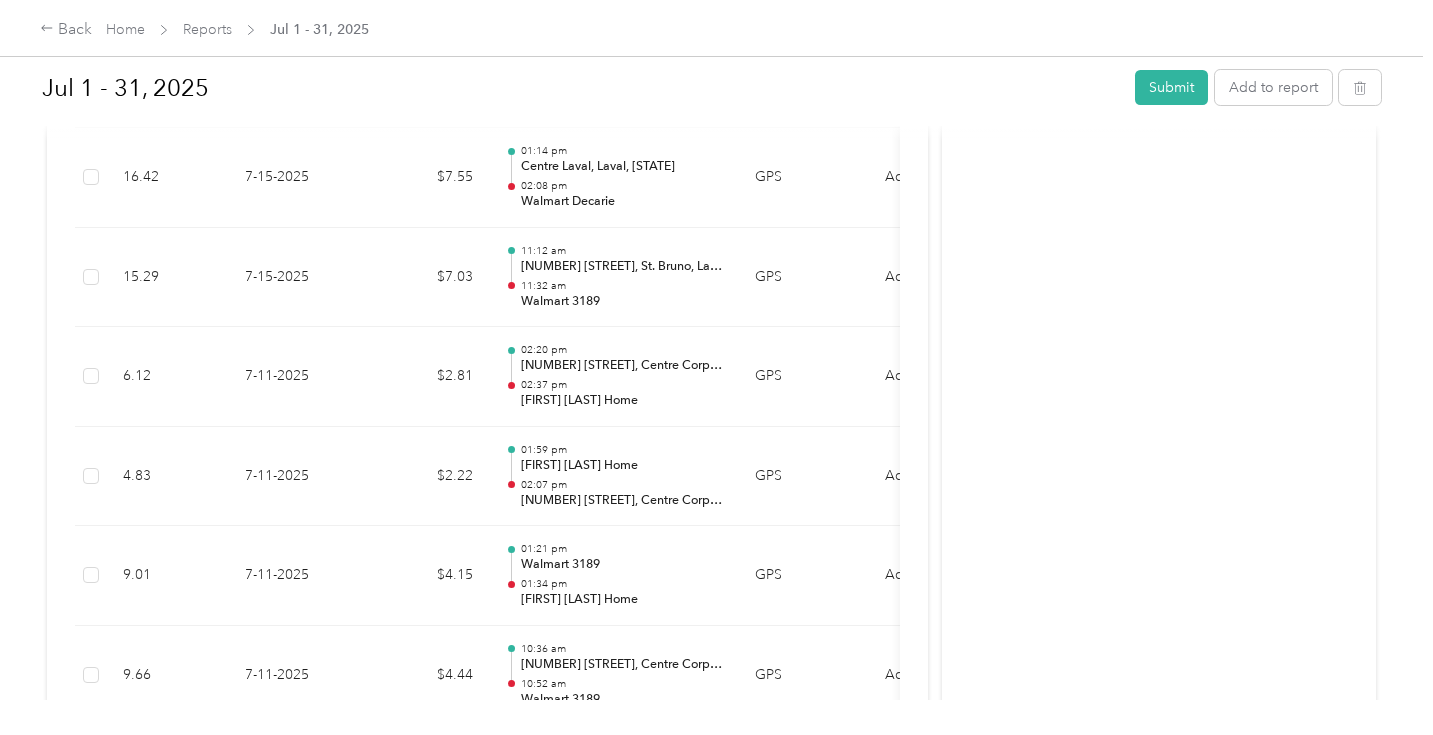 scroll, scrollTop: 2312, scrollLeft: 0, axis: vertical 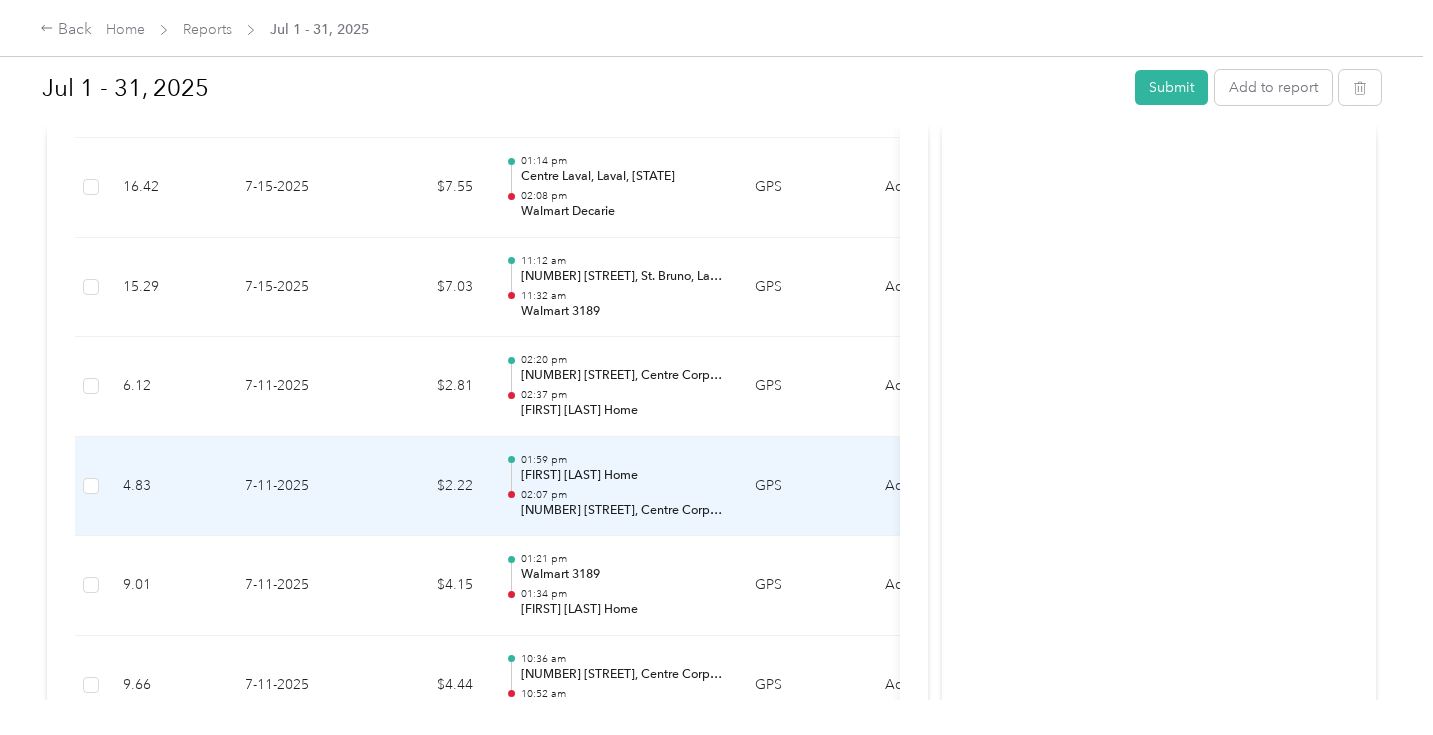 click on "02:07 pm" at bounding box center [622, 495] 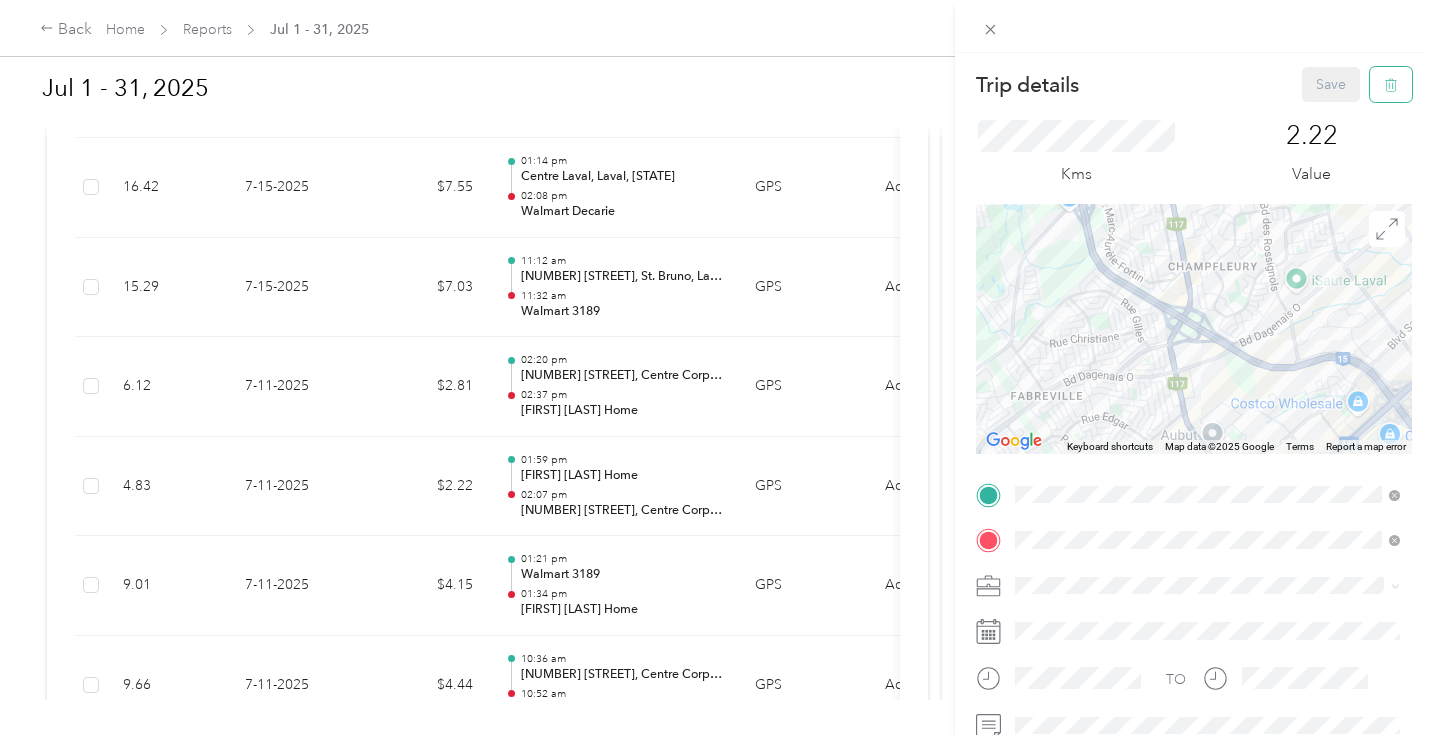 click 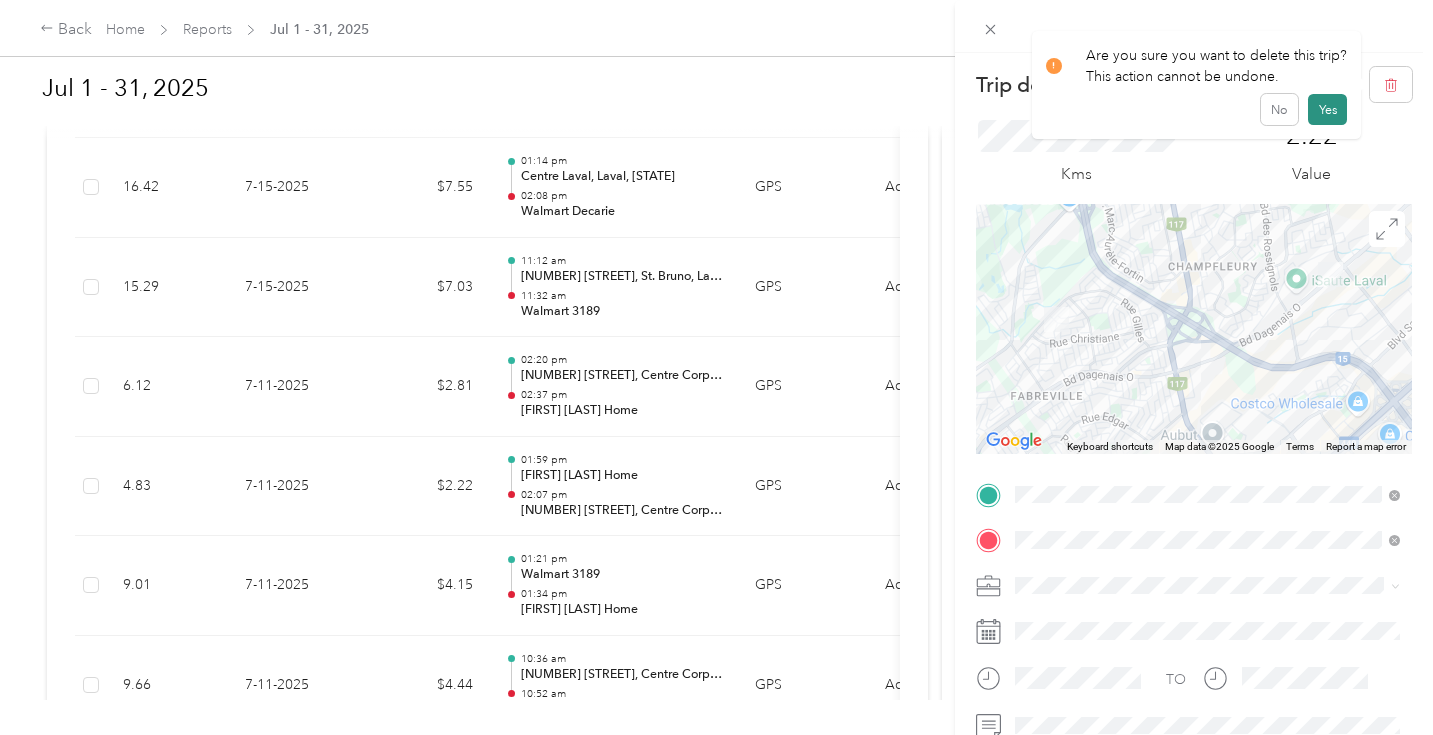 click on "Yes" at bounding box center (1327, 110) 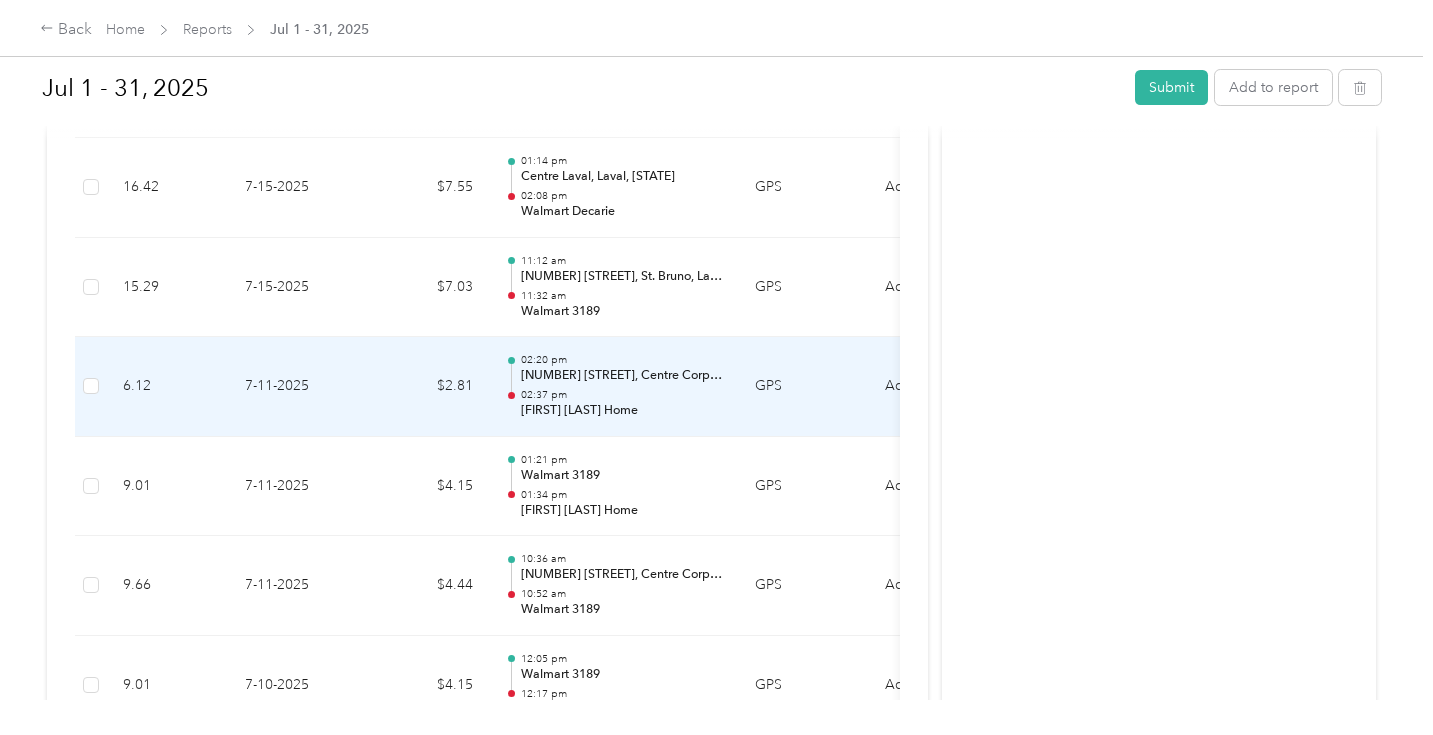 click on "[NUMBER] [STREET], Centre Corporatif Laval I, Laval, [STATE]" at bounding box center [622, 376] 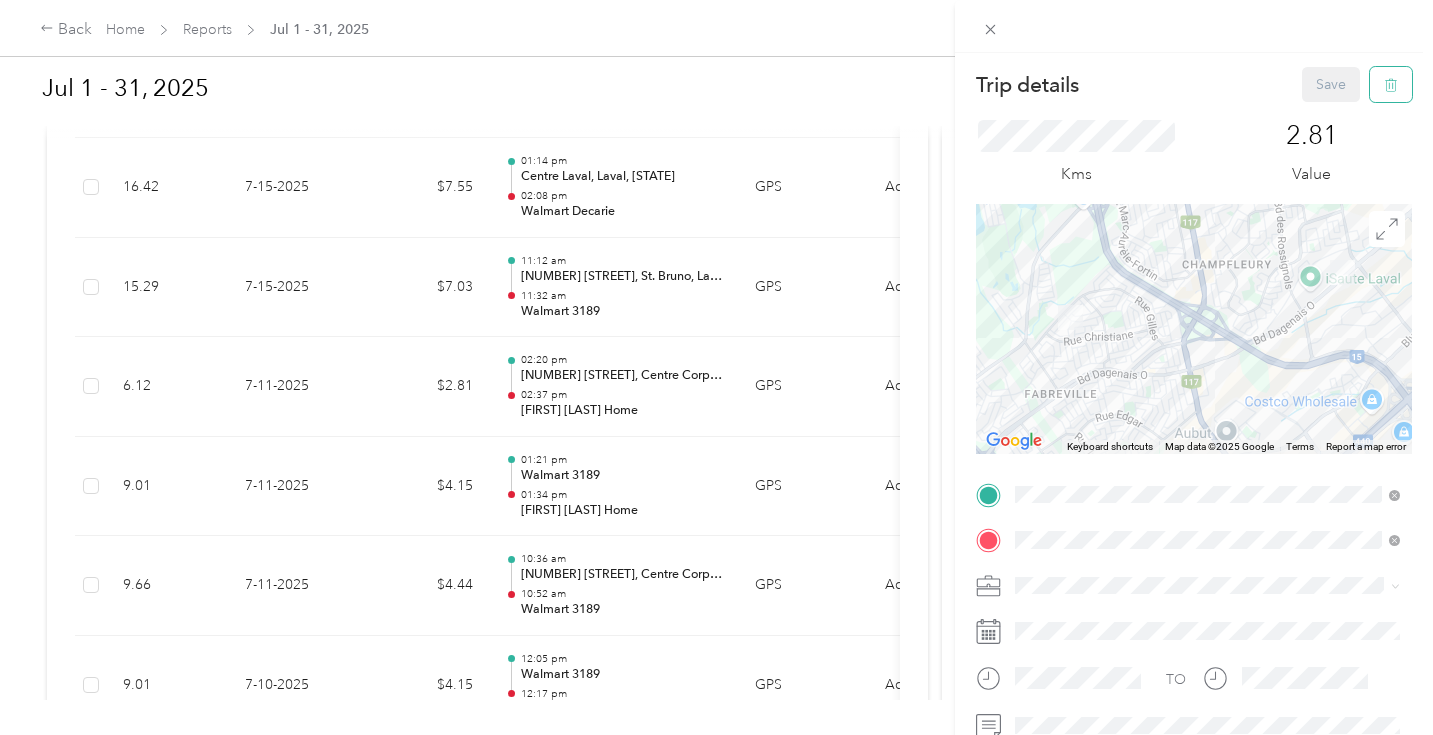click 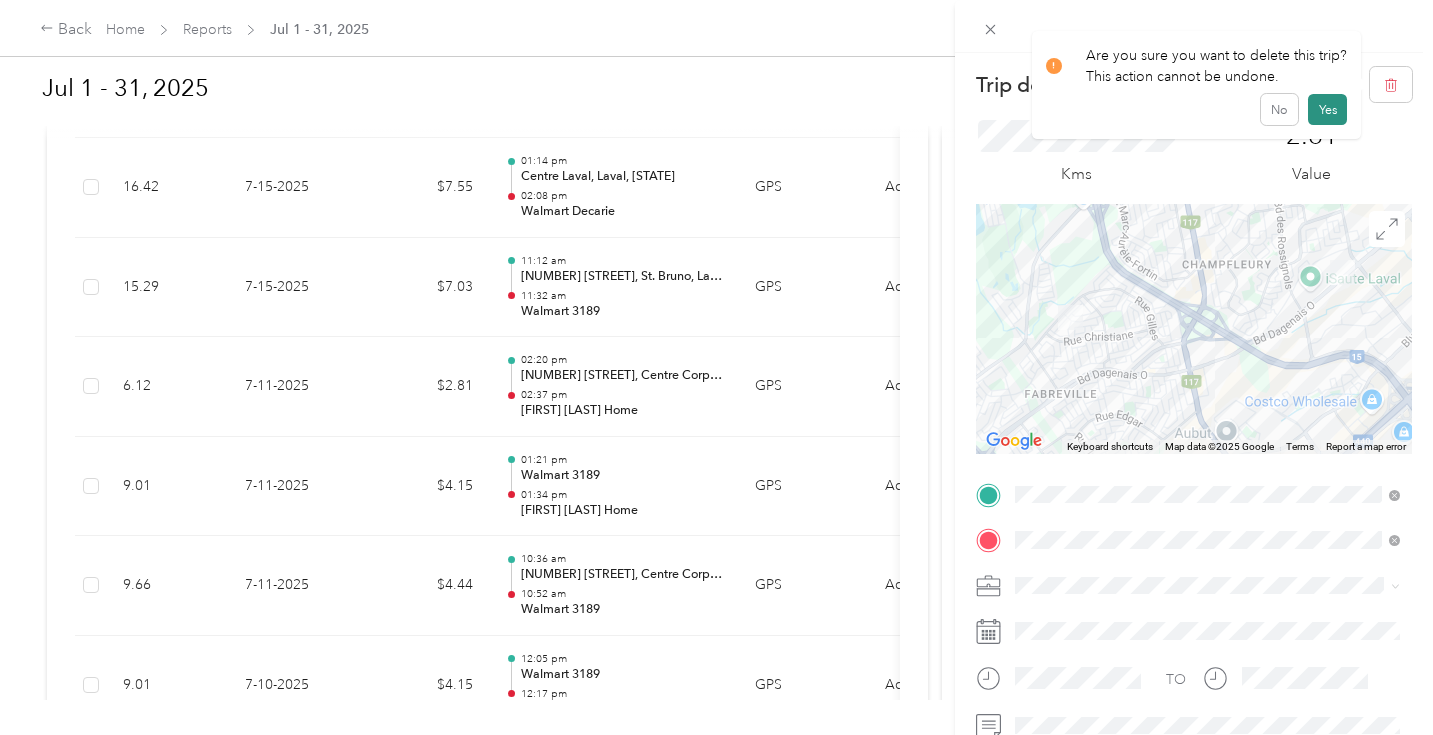 click on "Yes" at bounding box center [1327, 110] 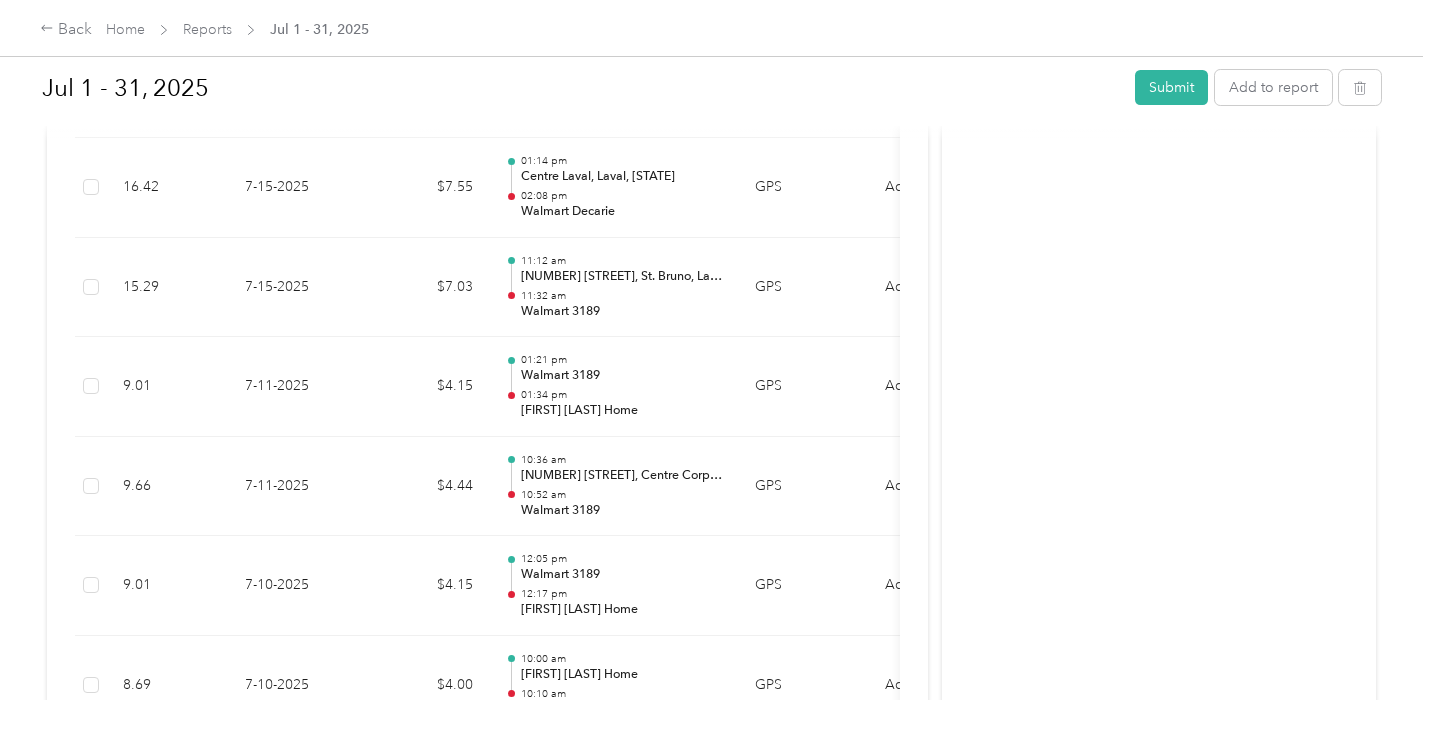 click on "Report Summary Mileage Total $ 151.38 Net kms   329.1   km Variable rate   $ 0.46 / km Expense Total $ 0.00 Report total $ 151.38 Report details Report ID [REPORT ID] Report period Jul 1 - 31, [YEAR] Pay period shown after submission Submitter [FIRST] [LAST] Submitted on - Approvers shown after submission Trips (39) Expense (0) Gross Kms Trip Date Value Location Track Method Purpose Notes Tags                     57.13 [DATE] $26.28 02:45 pm Galleries Rive-Nord, Repentigny, [STATE] 04:11 pm [FIRST] [LAST] Home GPS Acosta Canada 6.92 [DATE] $3.18 12:26 pm [NUMBER] [STREET], North Shore of Montreal, Terrebonne, [STATE] 12:38 pm Galleries Rive-Nord, Repentigny, [STATE] GPS Acosta Canada 45.34 [DATE] $20.85 11:05 am [FIRST] [LAST] Home 11:58 am [NUMBER] [STREET], North Shore of Montreal, Terrebonne, [STATE] GPS Acosta Canada 21.08 [DATE] $9.70 01:55 pm Walmart Decarie  02:19 pm GPS" at bounding box center (487, 116) 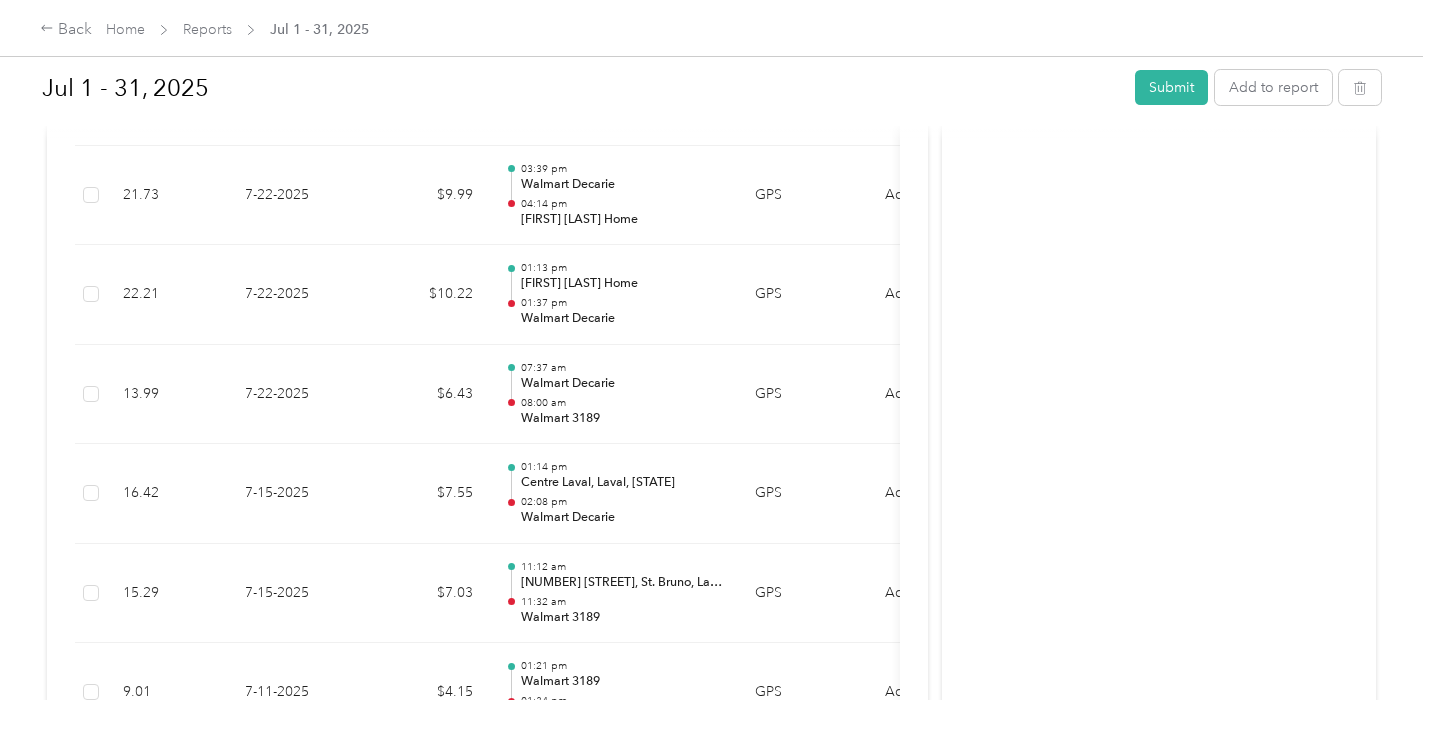 scroll, scrollTop: 2003, scrollLeft: 0, axis: vertical 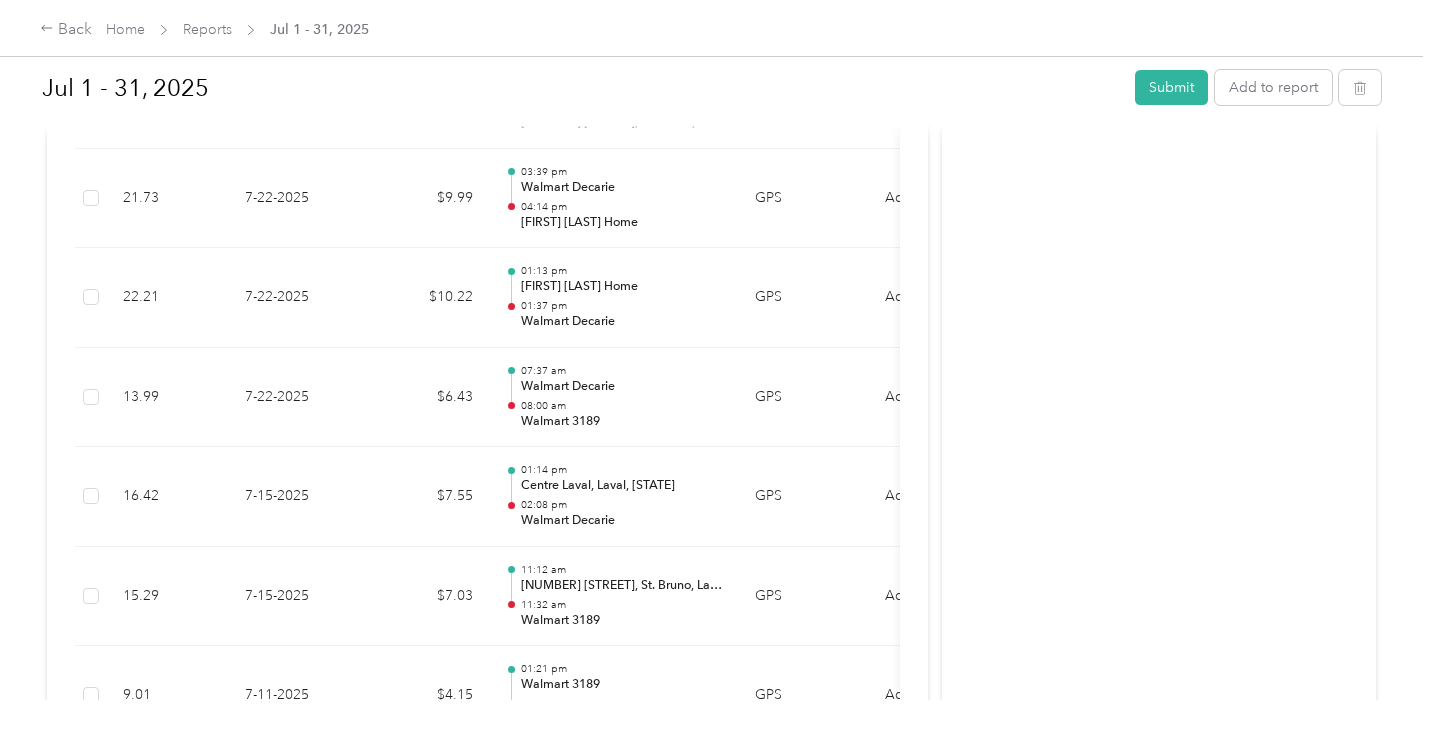 click on "Report Summary Mileage Total $ 151.38 Net kms   329.1   km Variable rate   $ 0.46 / km Expense Total $ 0.00 Report total $ 151.38 Report details Report ID [REPORT ID] Report period Jul 1 - 31, [YEAR] Pay period shown after submission Submitter [FIRST] [LAST] Submitted on - Approvers shown after submission Trips (39) Expense (0) Gross Kms Trip Date Value Location Track Method Purpose Notes Tags                     57.13 [DATE] $26.28 02:45 pm Galleries Rive-Nord, Repentigny, [STATE] 04:11 pm [FIRST] [LAST] Home GPS Acosta Canada 6.92 [DATE] $3.18 12:26 pm [NUMBER] [STREET], North Shore of Montreal, Terrebonne, [STATE] 12:38 pm Galleries Rive-Nord, Repentigny, [STATE] GPS Acosta Canada 45.34 [DATE] $20.85 11:05 am [FIRST] [LAST] Home 11:58 am [NUMBER] [STREET], North Shore of Montreal, Terrebonne, [STATE] GPS Acosta Canada 21.08 [DATE] $9.70 01:55 pm Walmart Decarie  02:19 pm GPS" at bounding box center (711, 425) 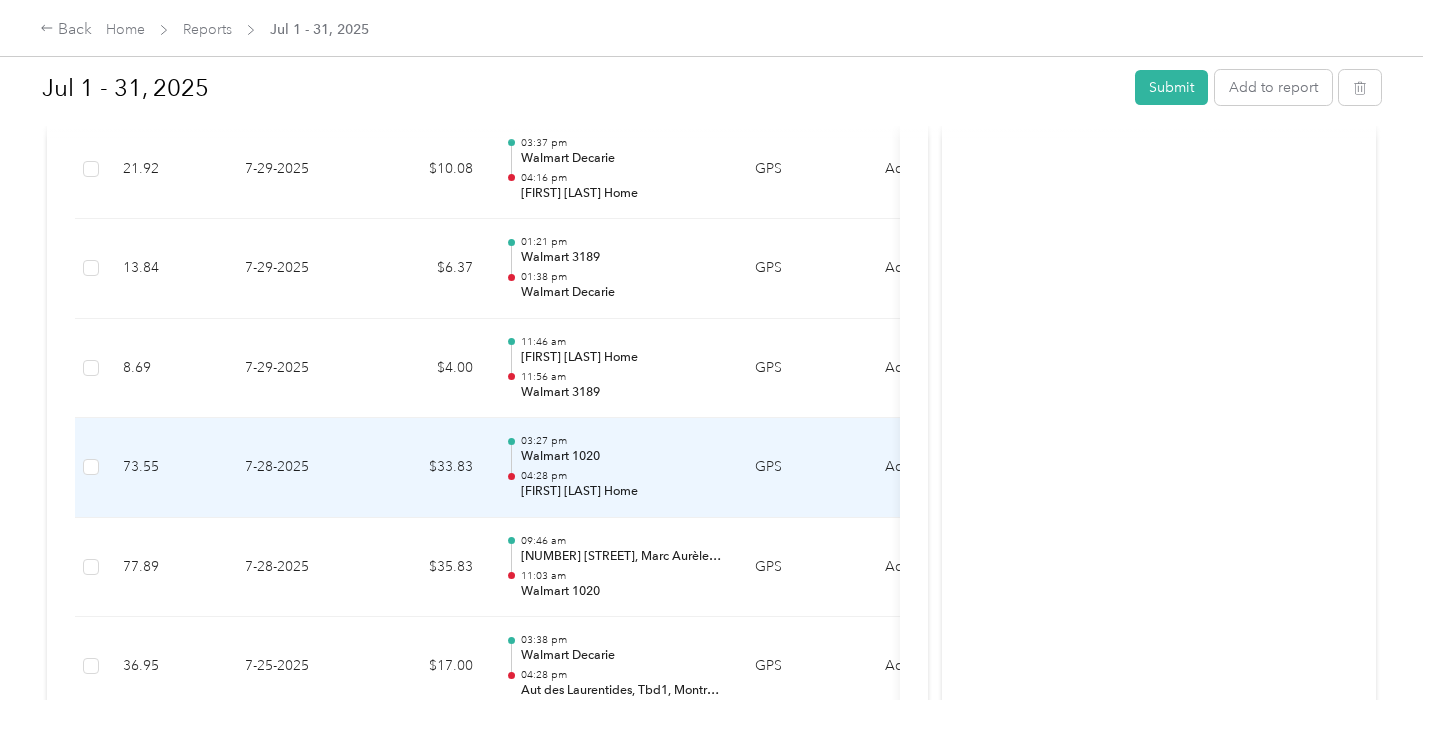 scroll, scrollTop: 1229, scrollLeft: 0, axis: vertical 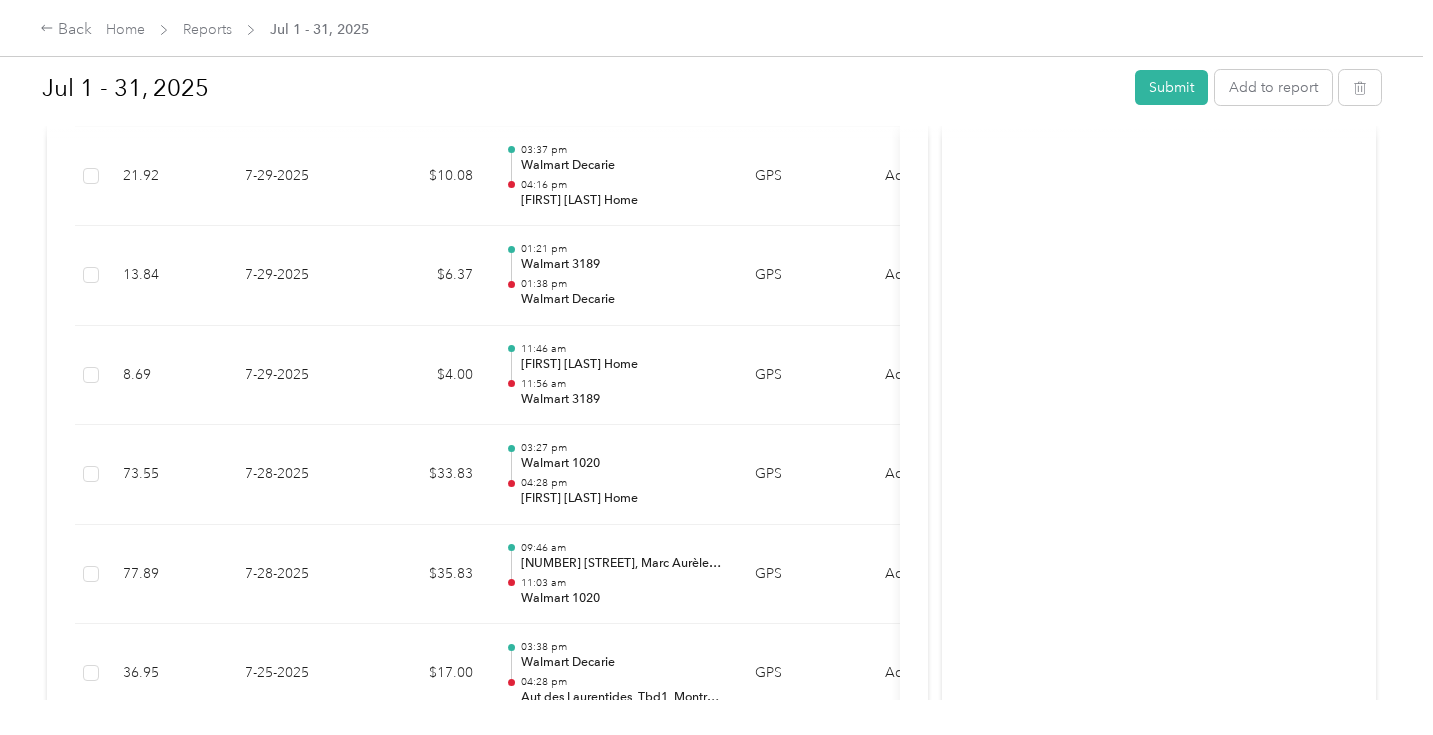click on "Report Summary Mileage Total $ 151.38 Net kms   329.1   km Variable rate   $ 0.46 / km Expense Total $ 0.00 Report total $ 151.38 Report details Report ID [REPORT ID] Report period Jul 1 - 31, [YEAR] Pay period shown after submission Submitter [FIRST] [LAST] Submitted on - Approvers shown after submission Trips (39) Expense (0) Gross Kms Trip Date Value Location Track Method Purpose Notes Tags                     57.13 [DATE] $26.28 02:45 pm Galleries Rive-Nord, Repentigny, [STATE] 04:11 pm [FIRST] [LAST] Home GPS Acosta Canada 6.92 [DATE] $3.18 12:26 pm [NUMBER] [STREET], North Shore of Montreal, Terrebonne, [STATE] 12:38 pm Galleries Rive-Nord, Repentigny, [STATE] GPS Acosta Canada 45.34 [DATE] $20.85 11:05 am [FIRST] [LAST] Home 11:58 am [NUMBER] [STREET], North Shore of Montreal, Terrebonne, [STATE] GPS Acosta Canada 21.08 [DATE] $9.70 01:55 pm Walmart Decarie  02:19 pm GPS" at bounding box center [487, 1199] 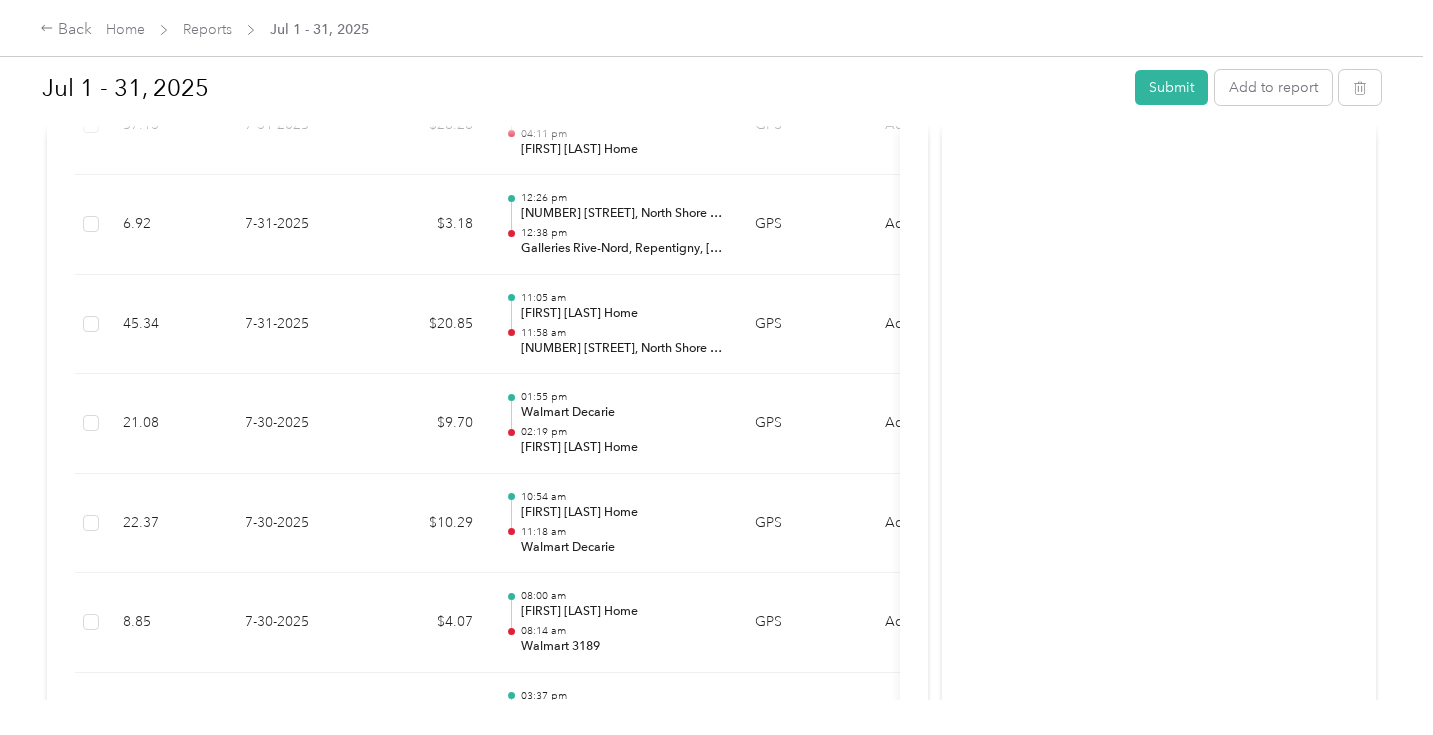 scroll, scrollTop: 681, scrollLeft: 0, axis: vertical 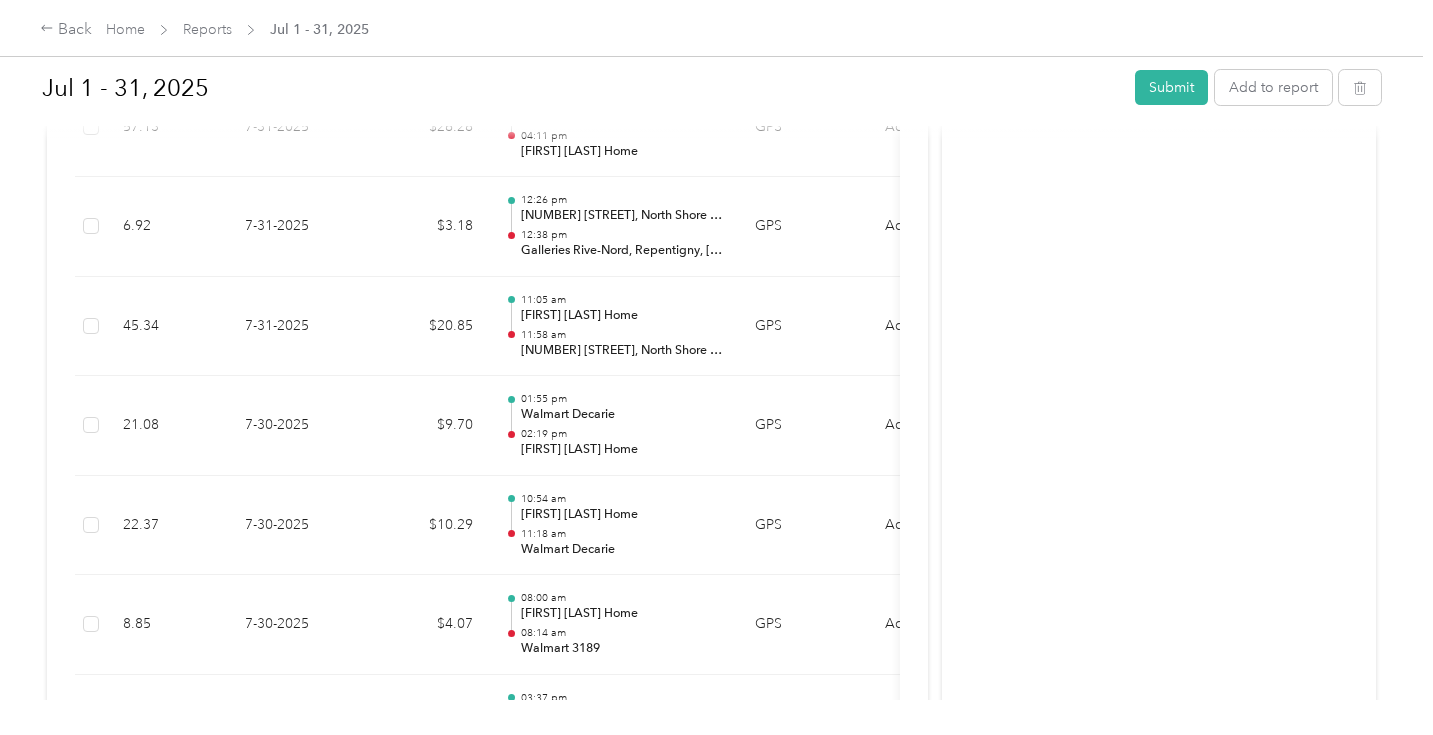 click on "Report Summary Mileage Total $ 151.38 Net kms   329.1   km Variable rate   $ 0.46 / km Expense Total $ 0.00 Report total $ 151.38 Report details Report ID [REPORT ID] Report period Jul 1 - 31, [YEAR] Pay period shown after submission Submitter [FIRST] [LAST] Submitted on - Approvers shown after submission Trips (39) Expense (0) Gross Kms Trip Date Value Location Track Method Purpose Notes Tags                     57.13 [DATE] $26.28 02:45 pm Galleries Rive-Nord, Repentigny, [STATE] 04:11 pm [FIRST] [LAST] Home GPS Acosta Canada 6.92 [DATE] $3.18 12:26 pm [NUMBER] [STREET], North Shore of Montreal, Terrebonne, [STATE] 12:38 pm Galleries Rive-Nord, Repentigny, [STATE] GPS Acosta Canada 45.34 [DATE] $20.85 11:05 am [FIRST] [LAST] Home 11:58 am [NUMBER] [STREET], North Shore of Montreal, Terrebonne, [STATE] GPS Acosta Canada 21.08 [DATE] $9.70 01:55 pm Walmart Decarie  02:19 pm GPS" at bounding box center [711, 1747] 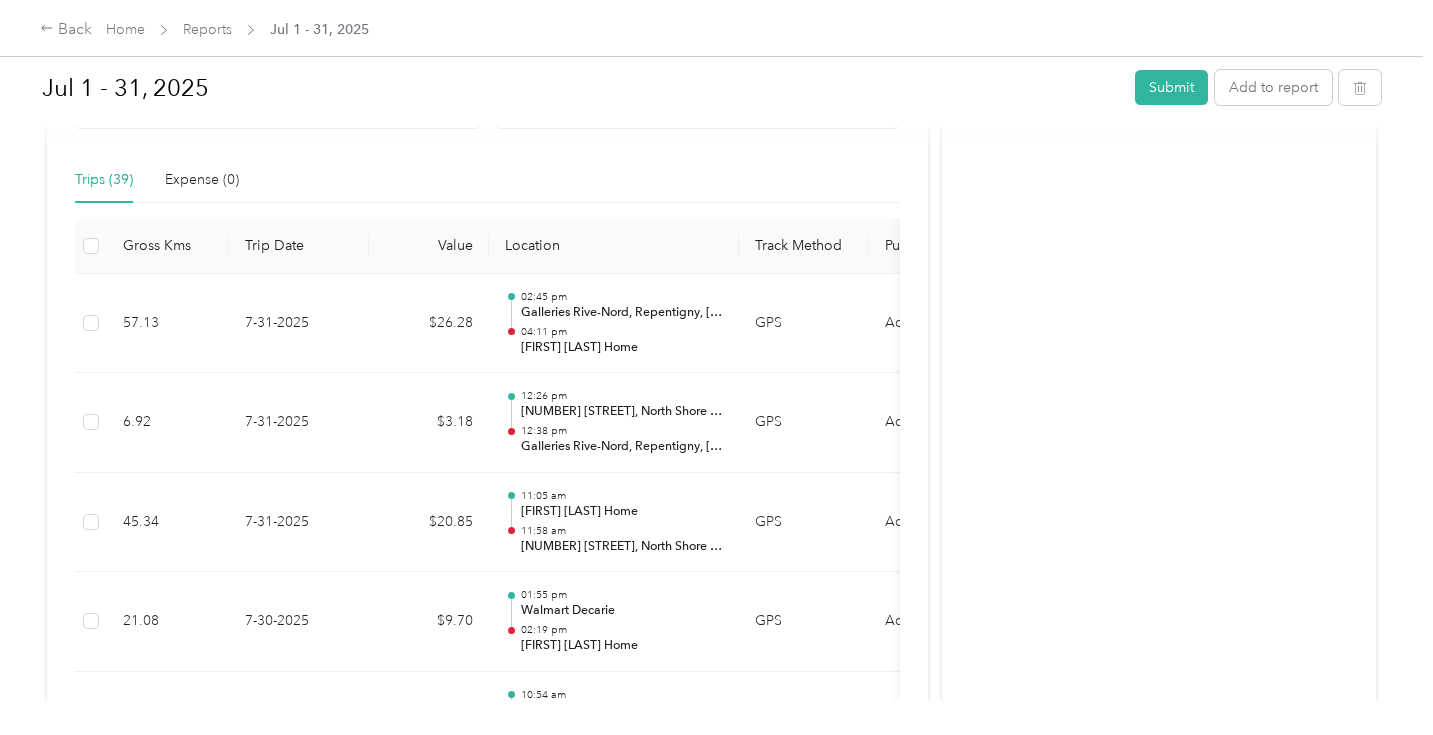 scroll, scrollTop: 483, scrollLeft: 0, axis: vertical 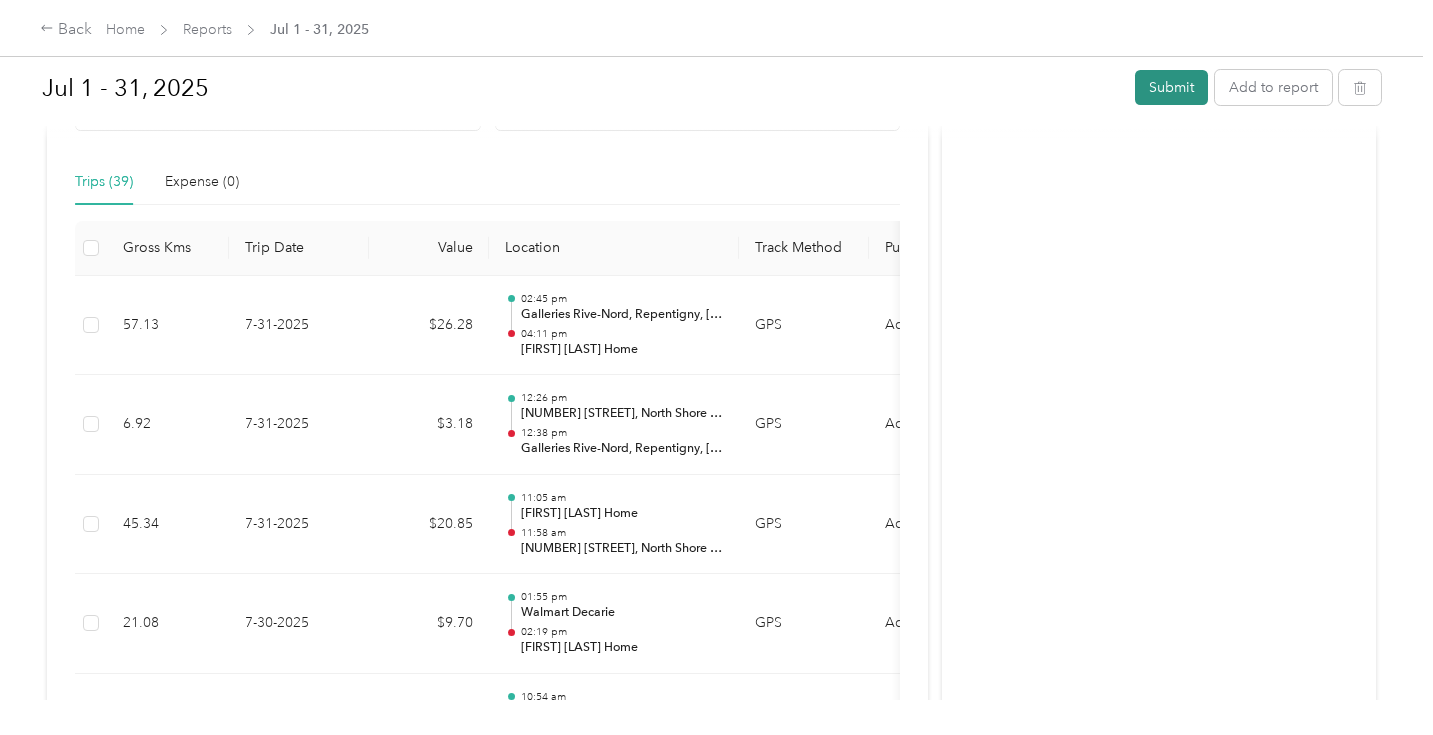 click on "Submit" at bounding box center (1171, 87) 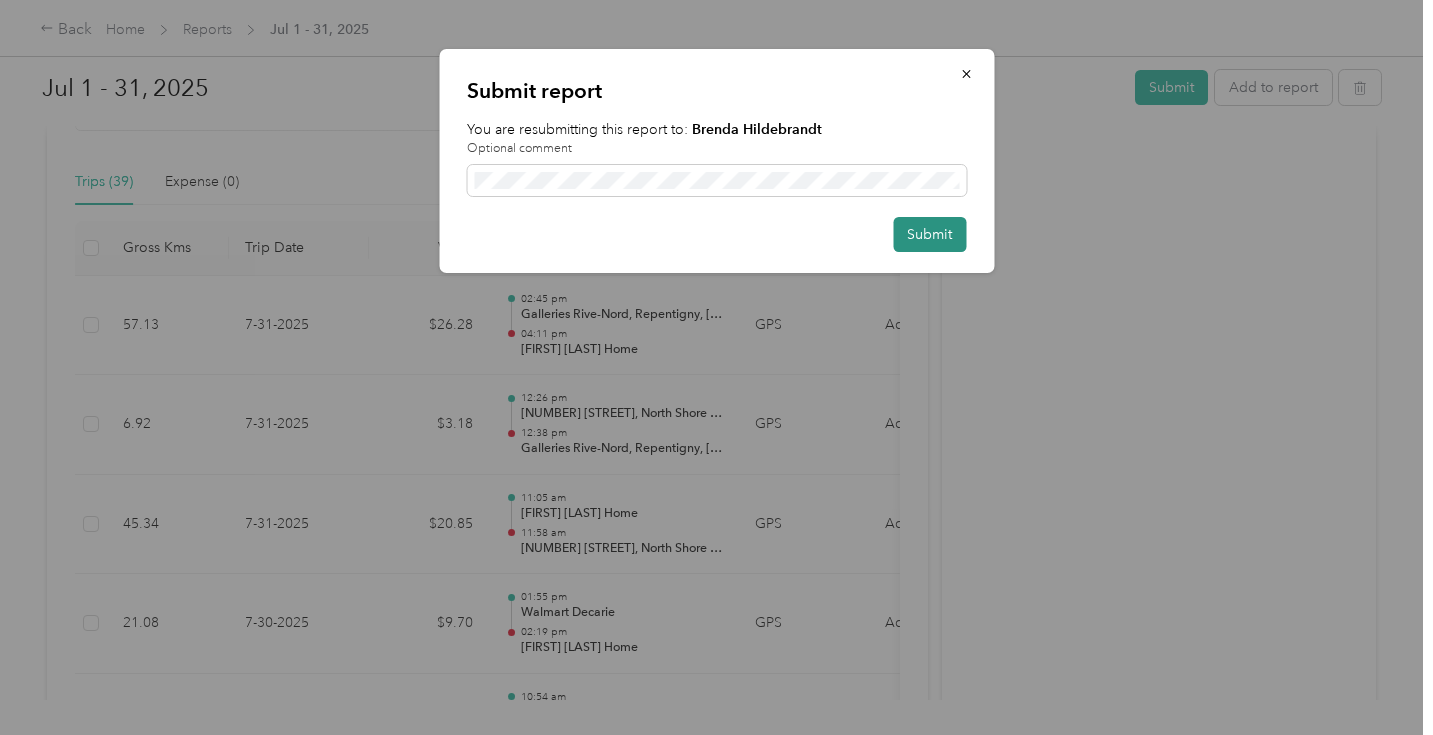 click on "Submit" at bounding box center (929, 234) 